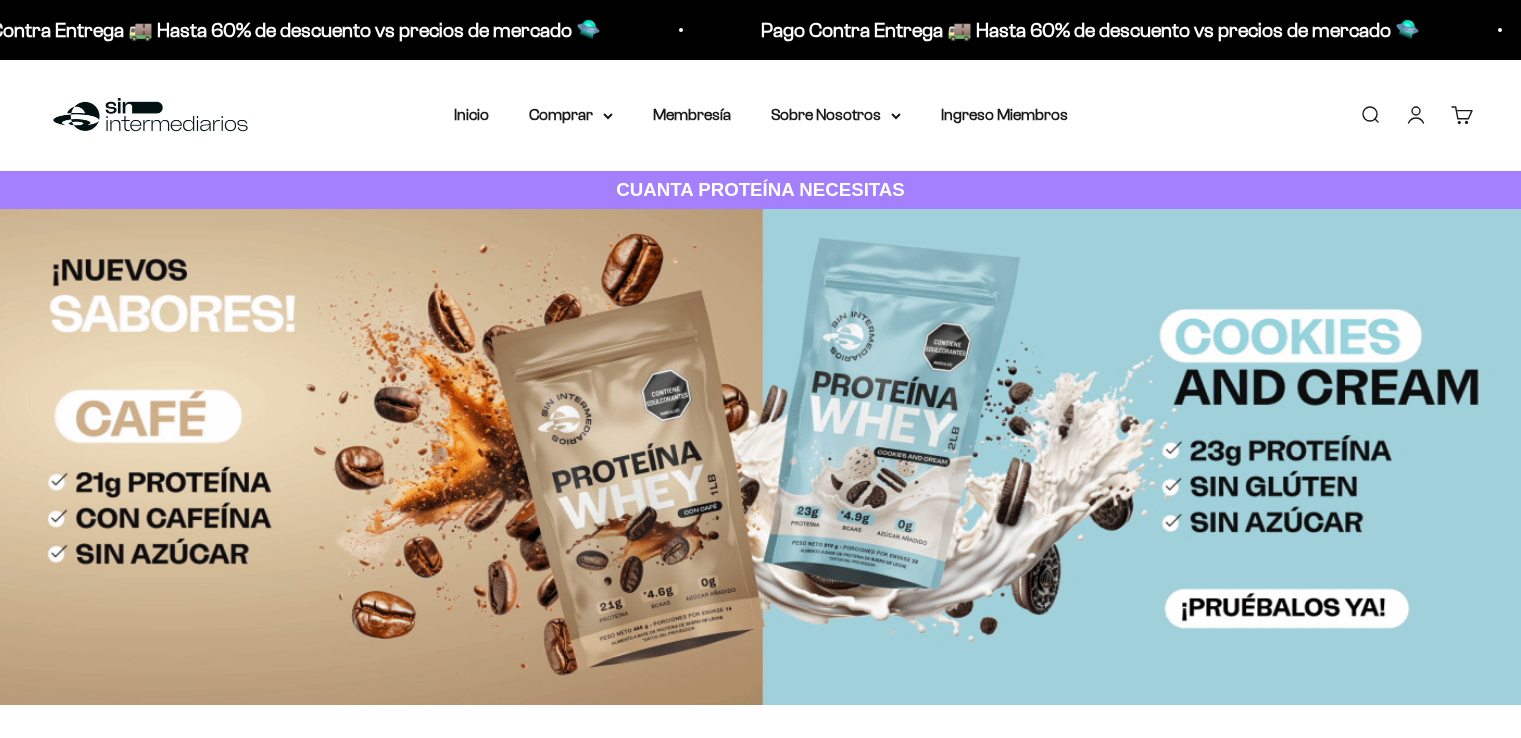 scroll, scrollTop: 0, scrollLeft: 0, axis: both 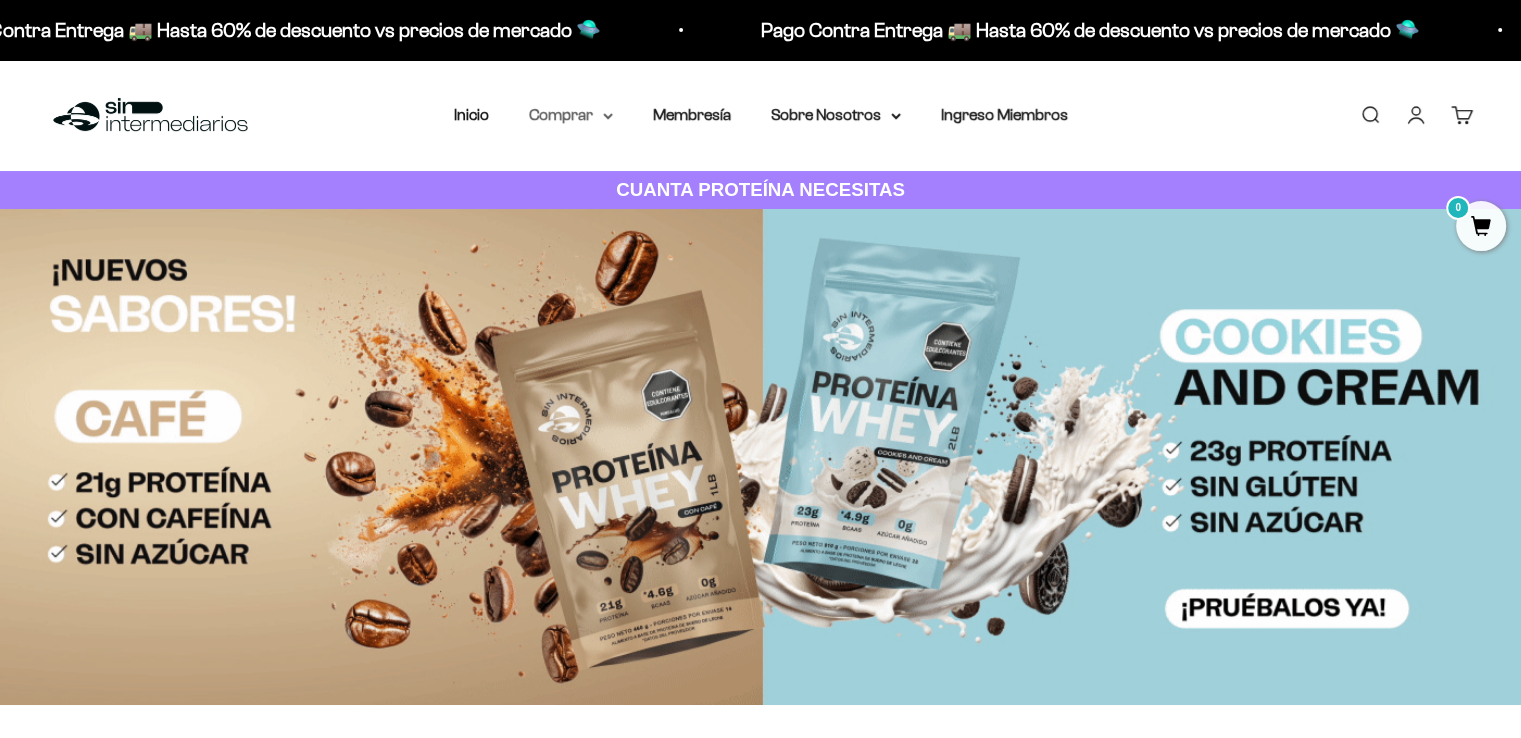 click on "Comprar" at bounding box center (571, 115) 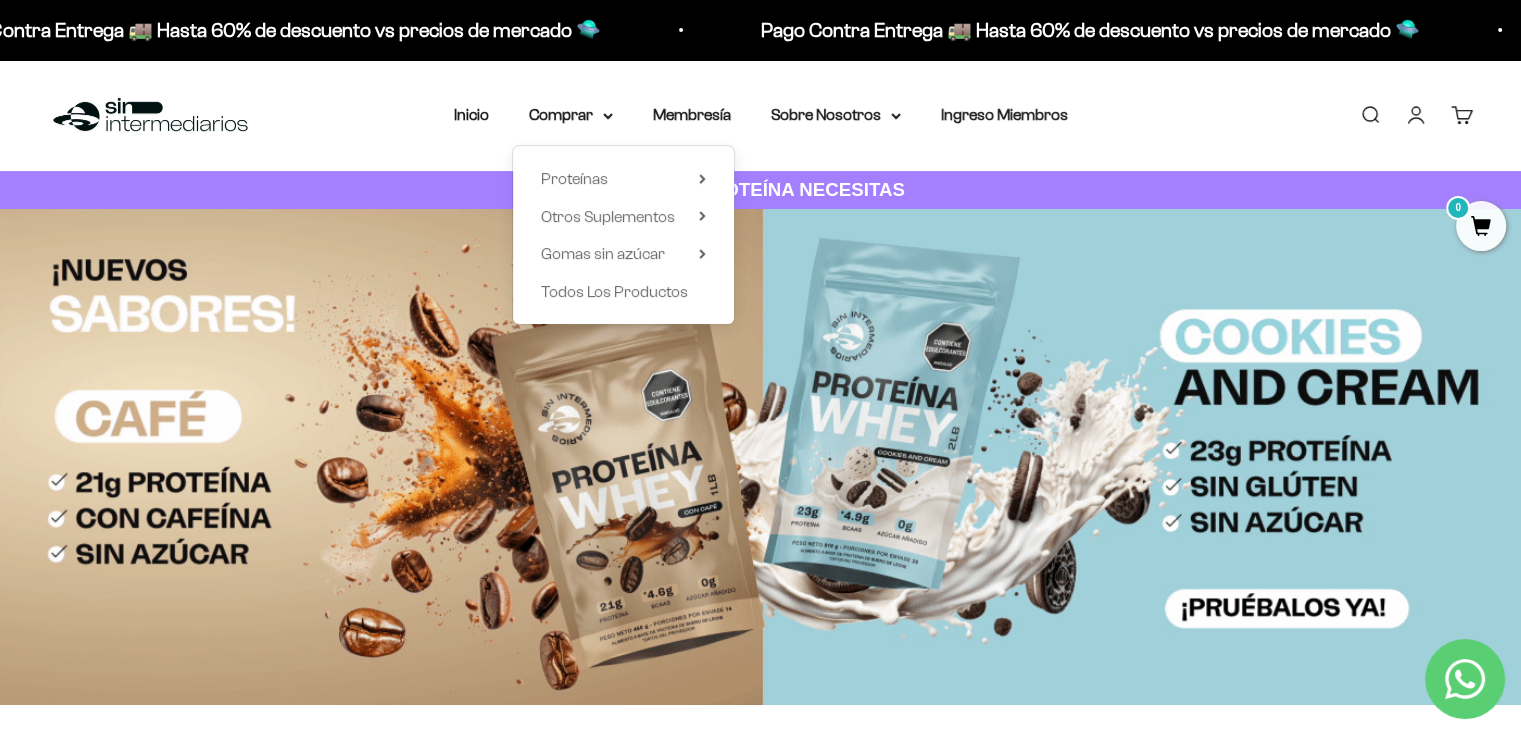 click on "Proteínas
Ver Todos
Whey
Iso
Vegan
Shaker" at bounding box center [623, 235] 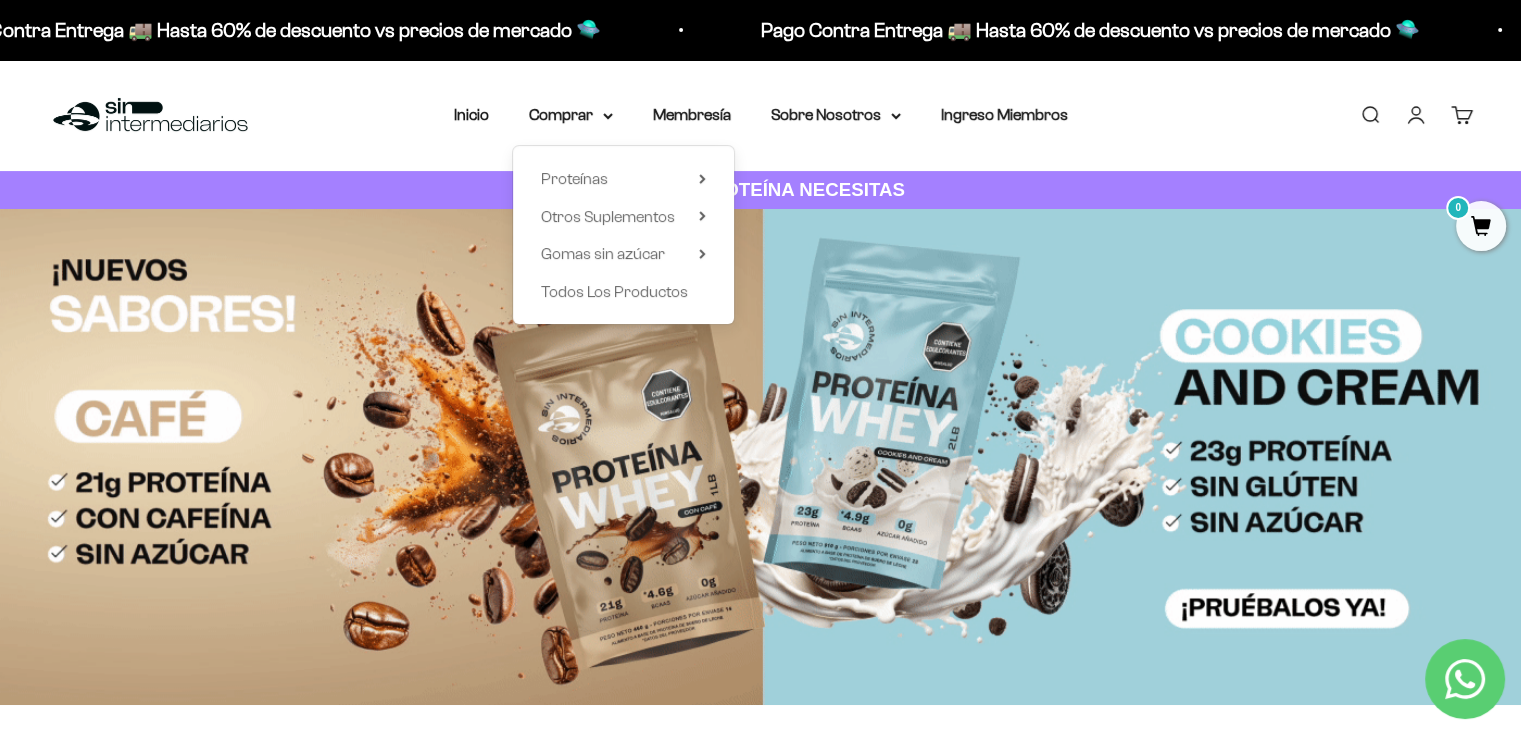 click on "Proteínas
Ver Todos
Whey
Iso
Vegan
Shaker" at bounding box center (623, 235) 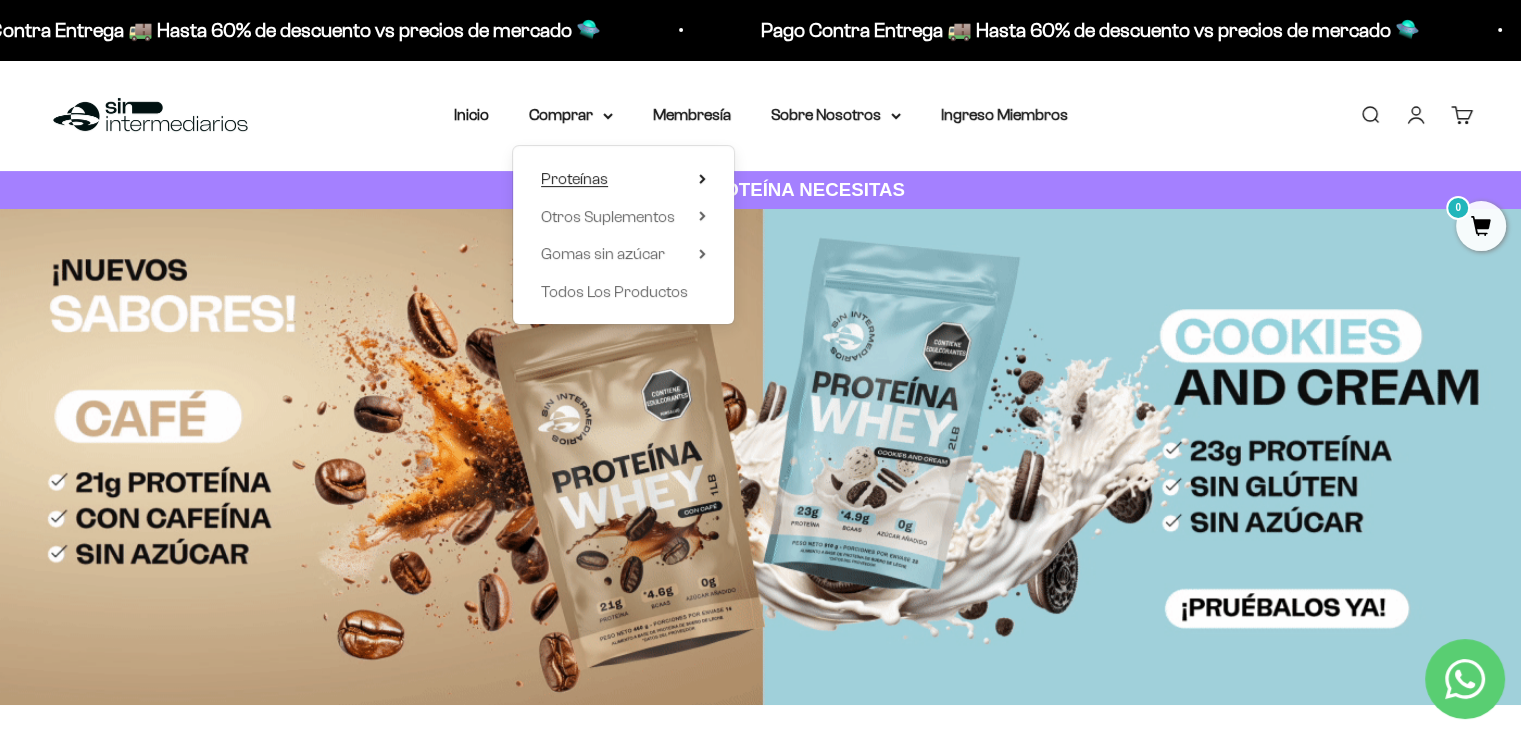 click 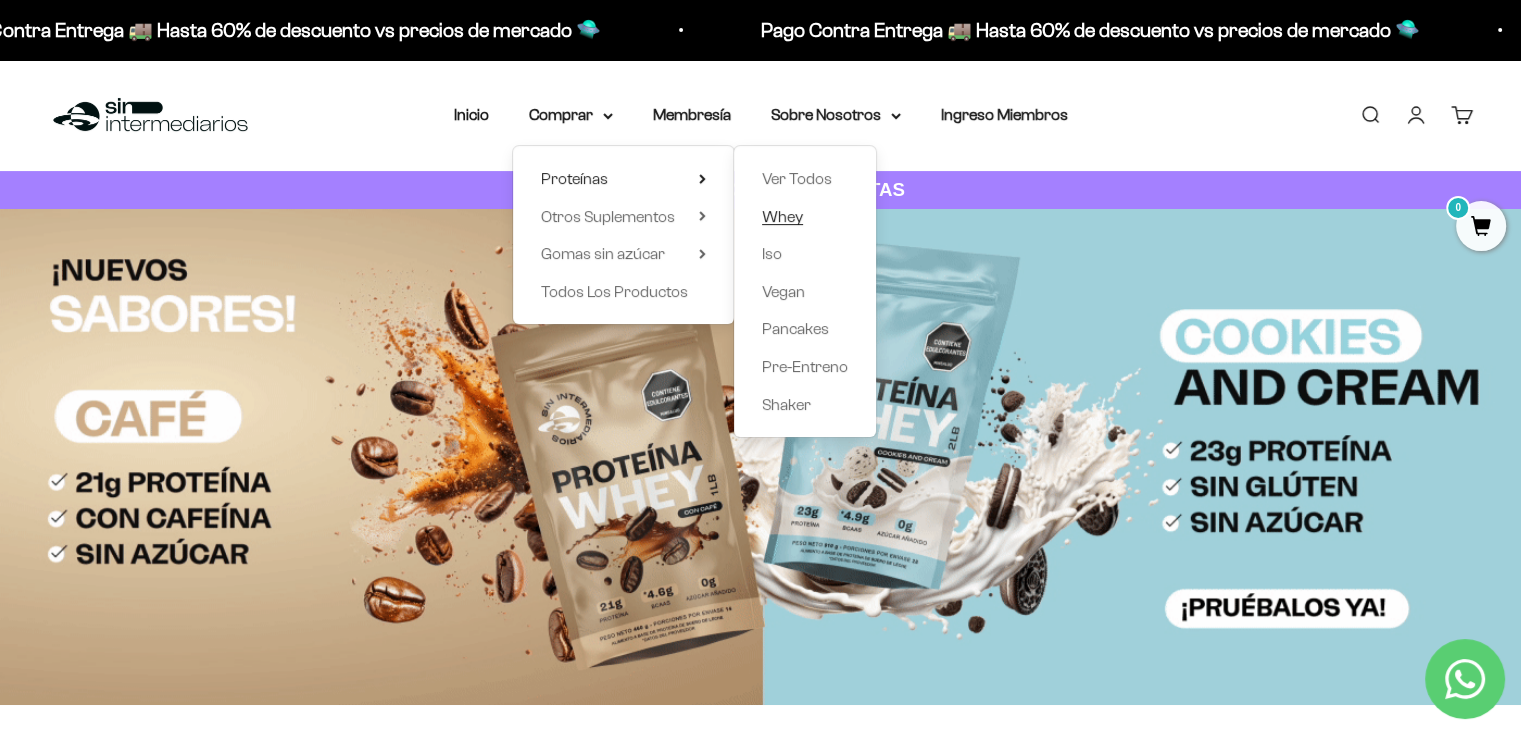click on "Whey" at bounding box center (805, 217) 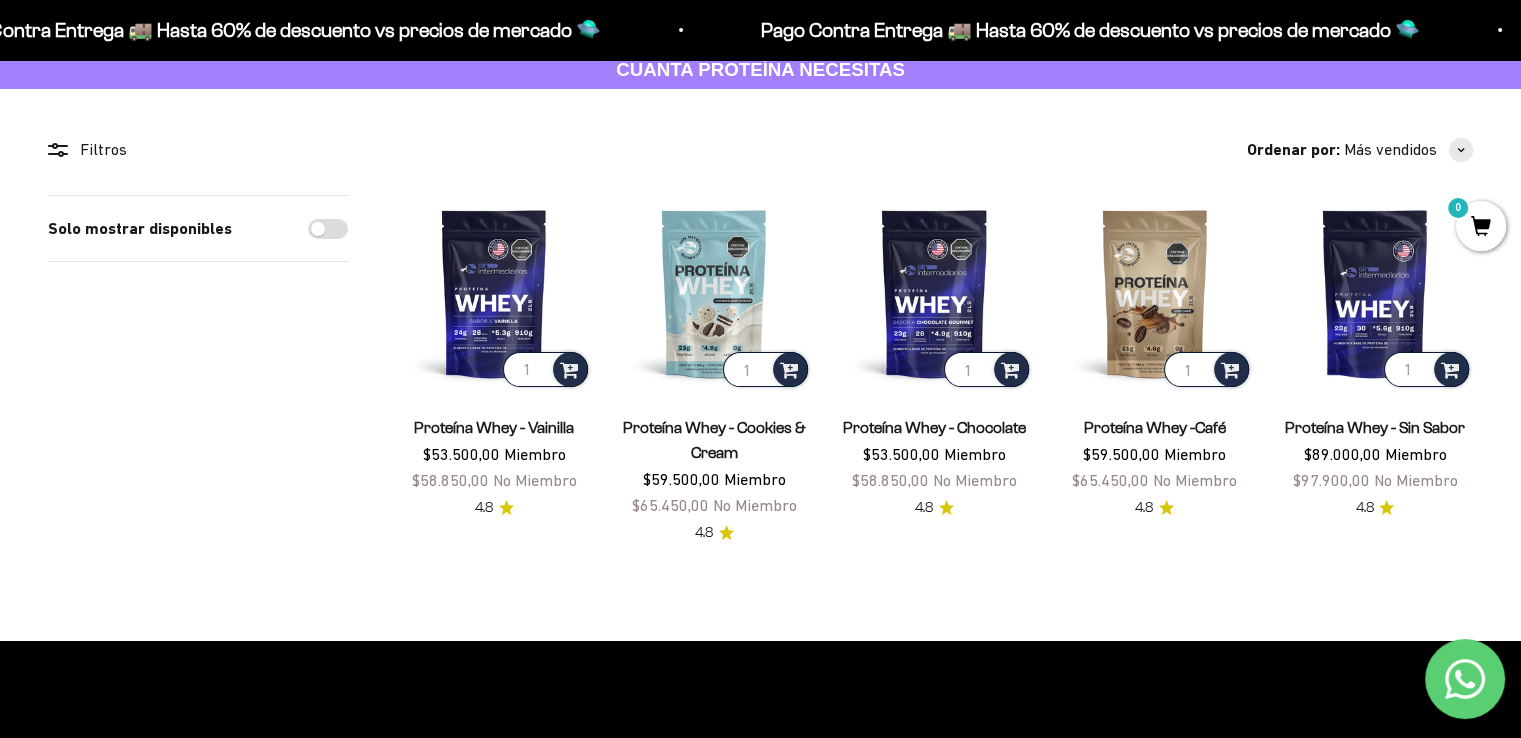scroll, scrollTop: 100, scrollLeft: 0, axis: vertical 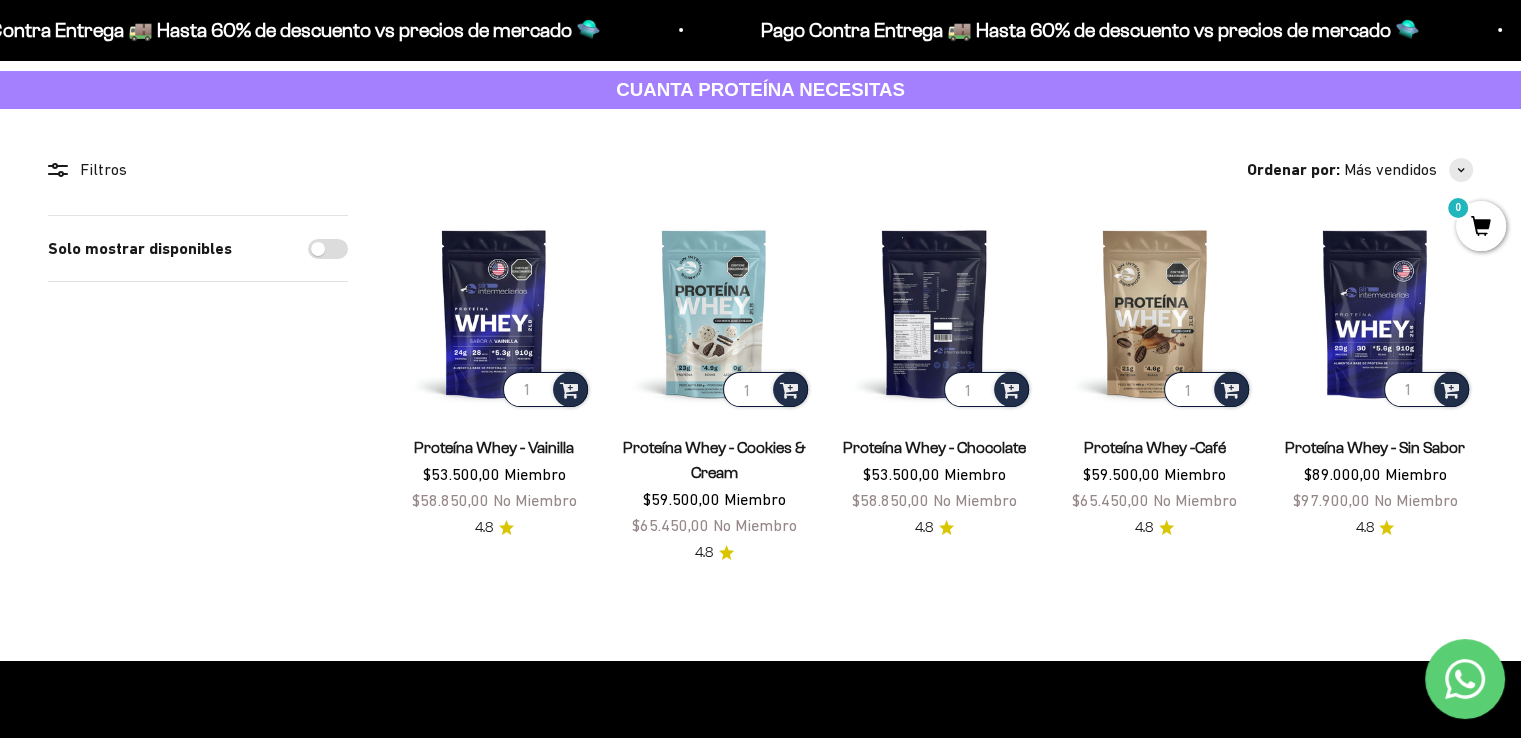 click at bounding box center (934, 313) 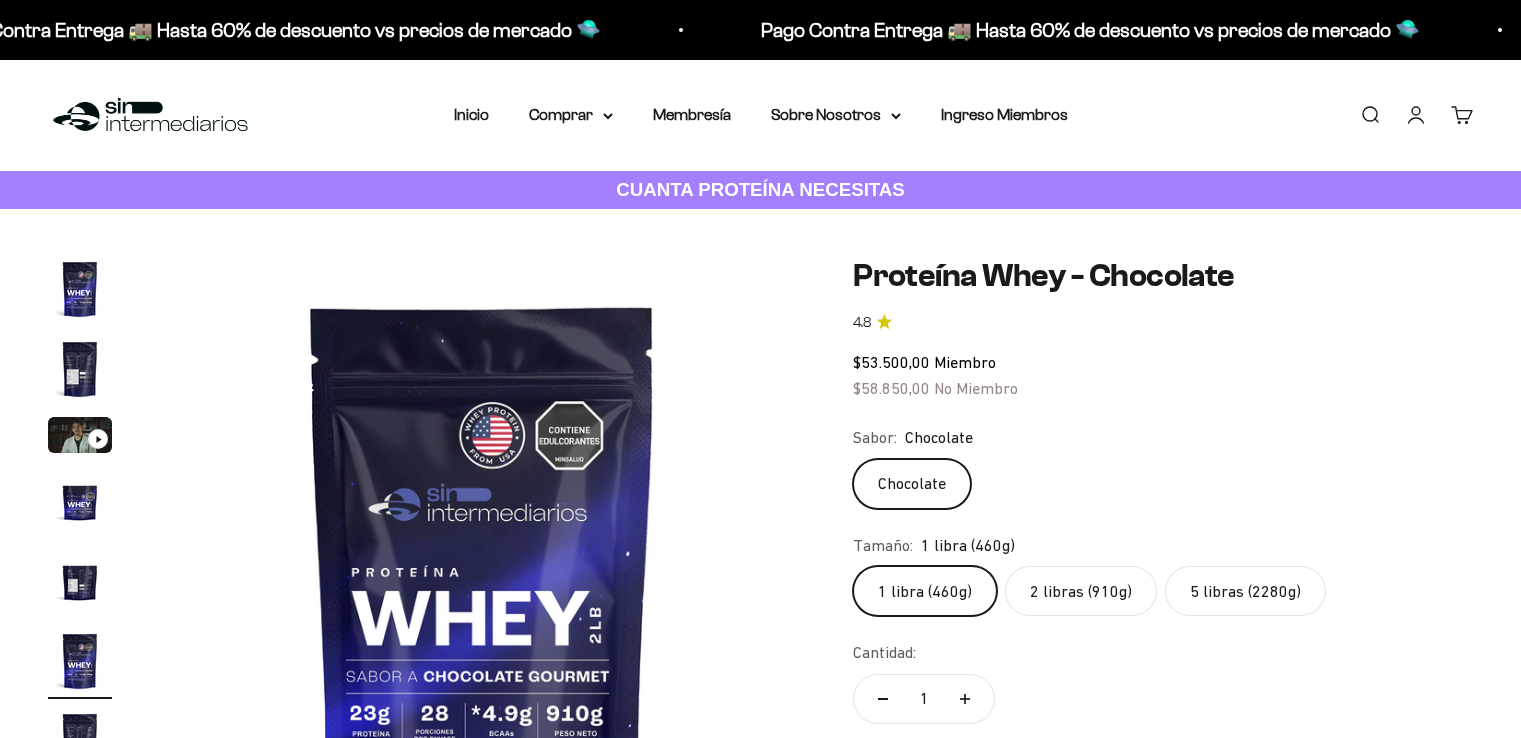 scroll, scrollTop: 0, scrollLeft: 0, axis: both 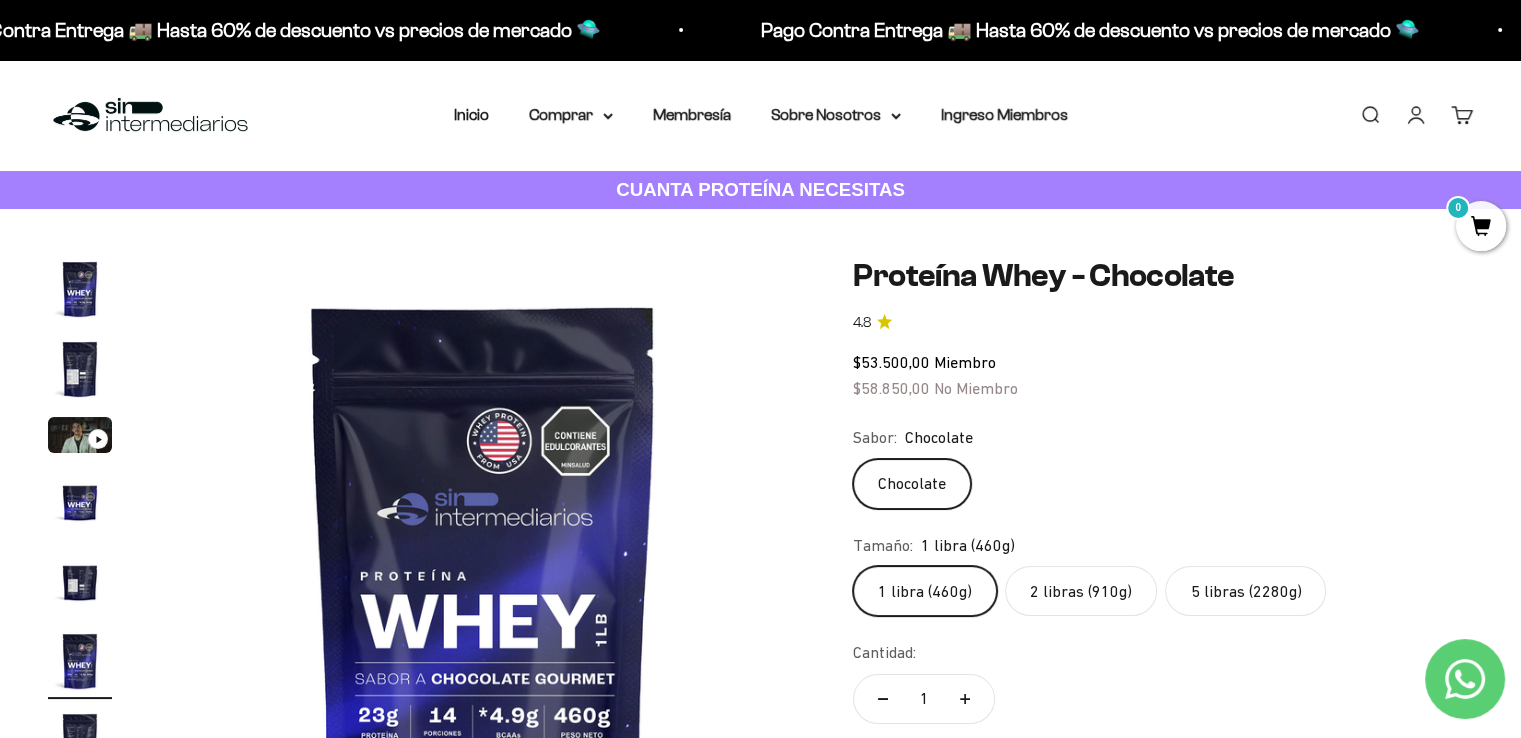 click on "2 libras (910g)" 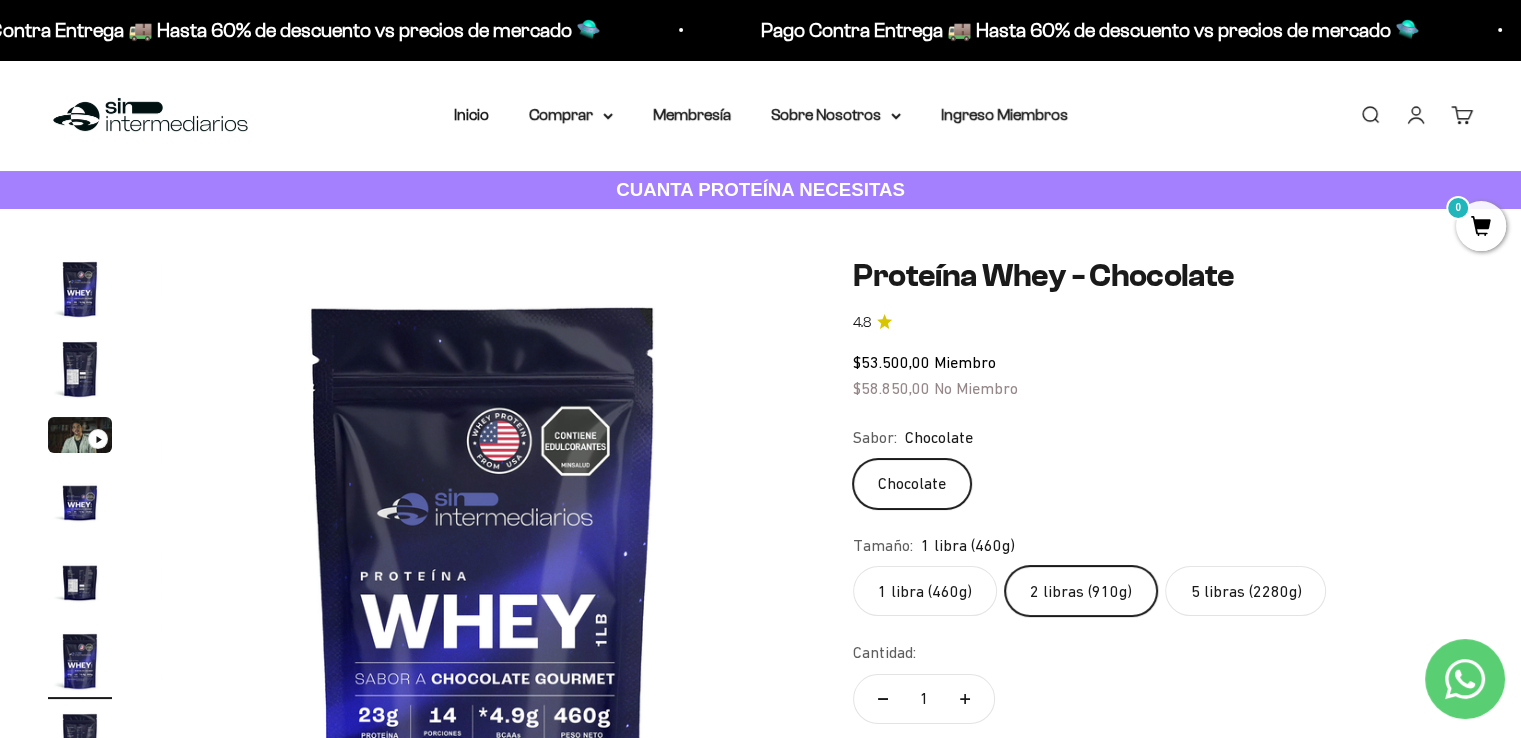 scroll, scrollTop: 0, scrollLeft: 0, axis: both 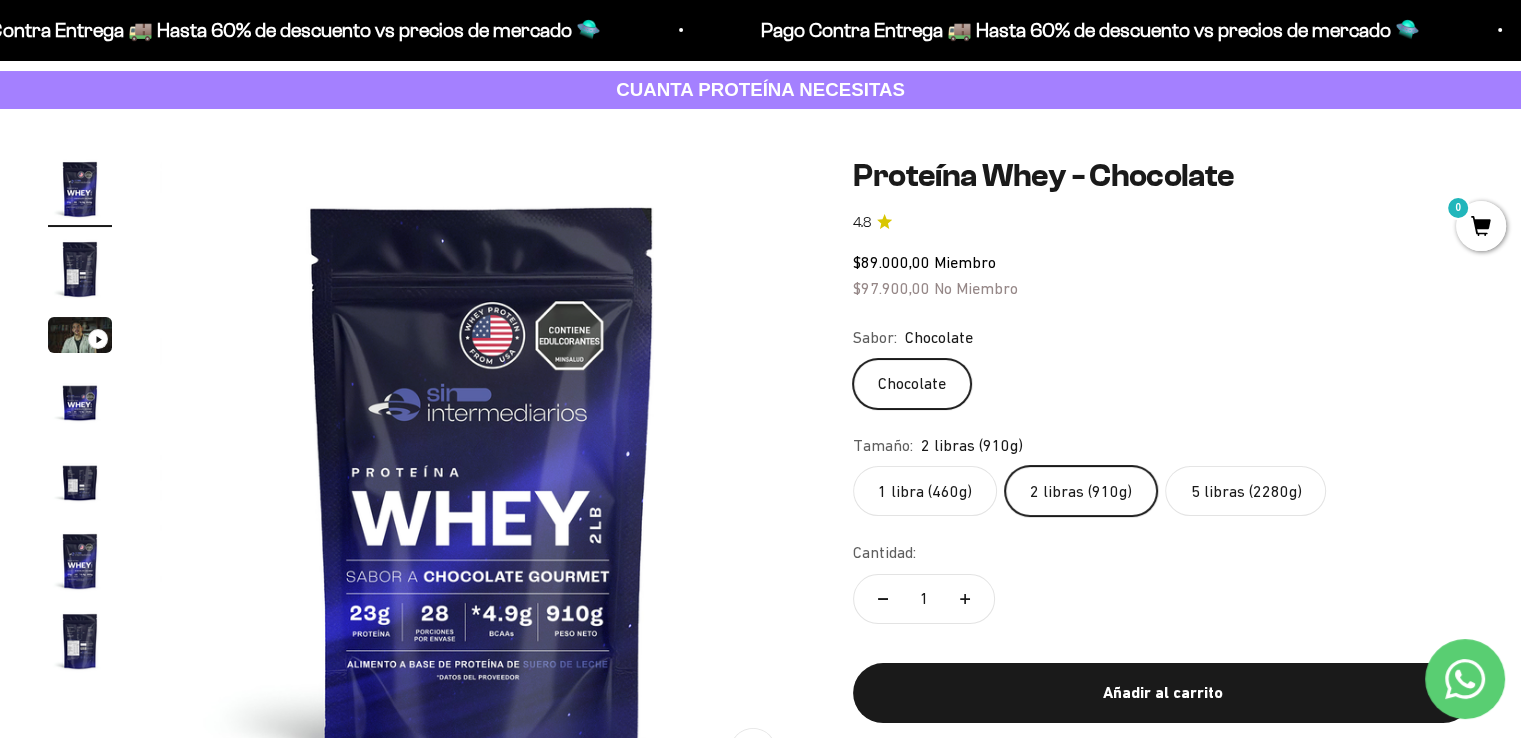 click on "5 libras (2280g)" 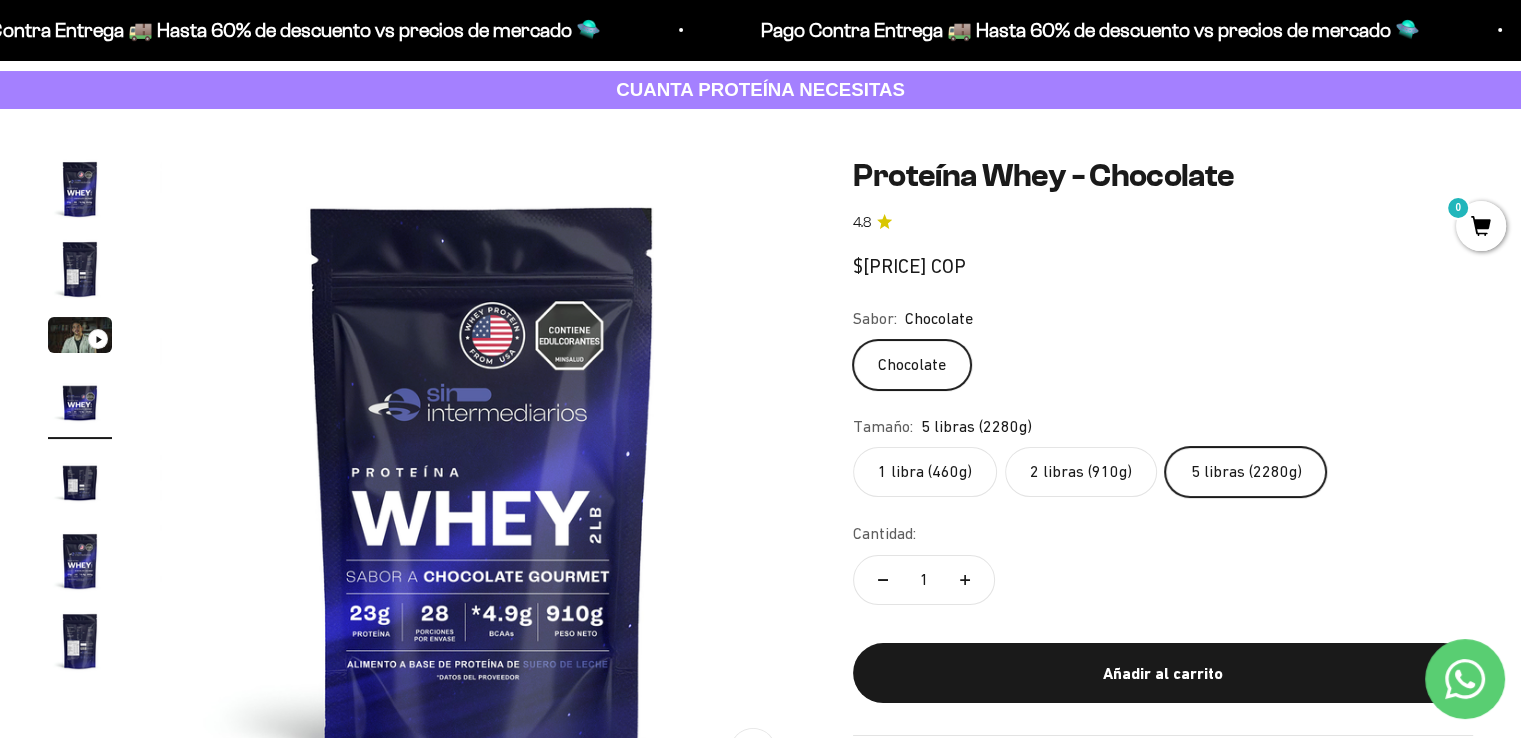 scroll, scrollTop: 0, scrollLeft: 2008, axis: horizontal 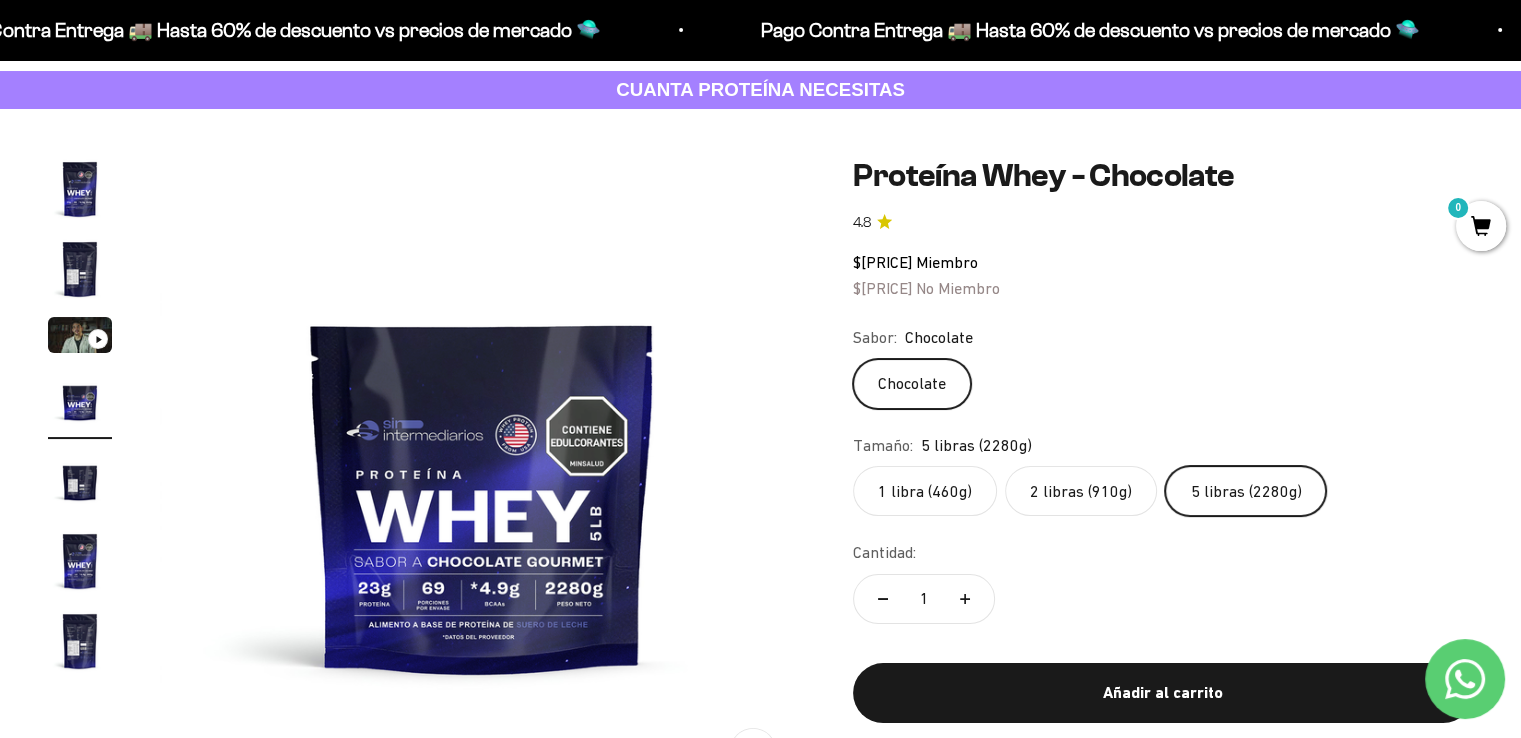 click on "2 libras (910g)" 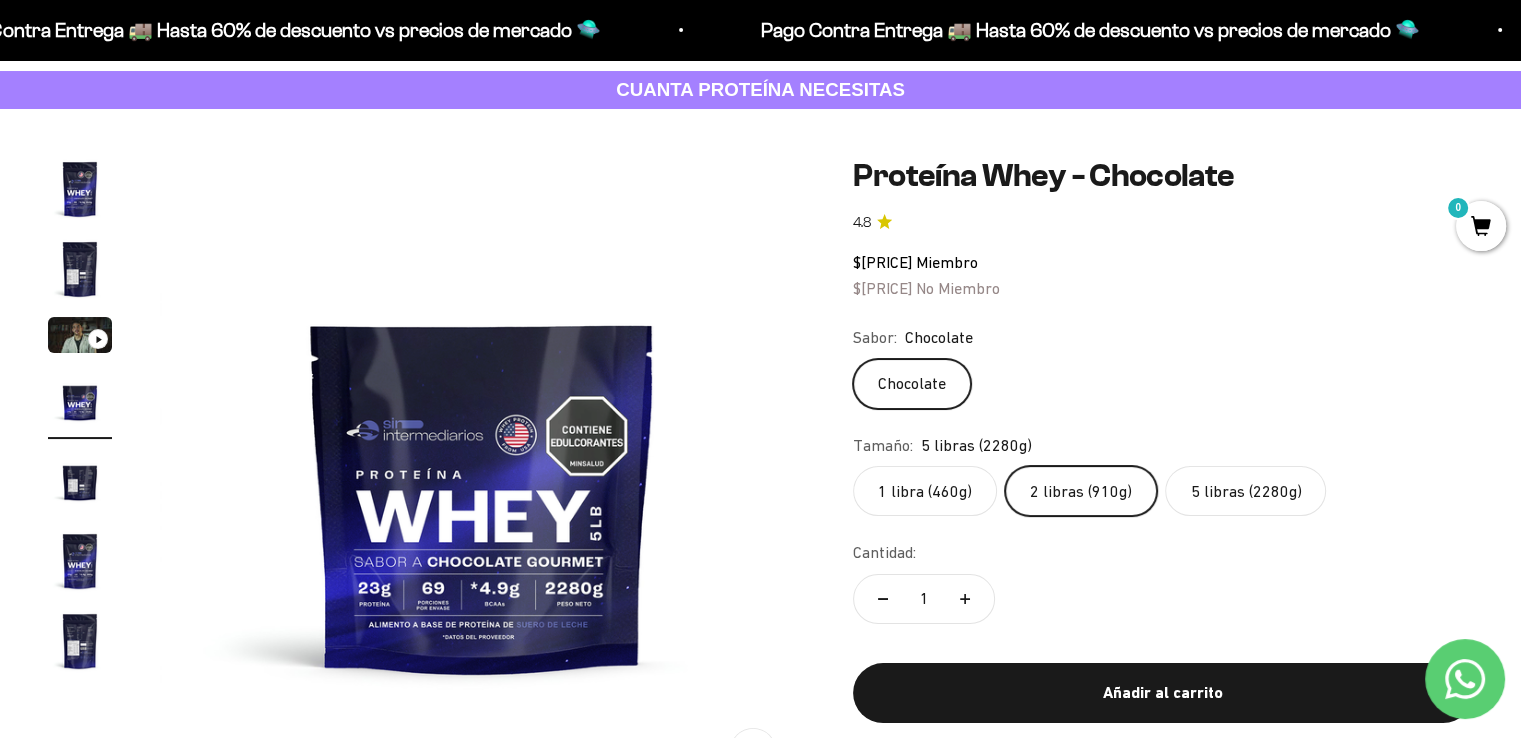 scroll, scrollTop: 0, scrollLeft: 0, axis: both 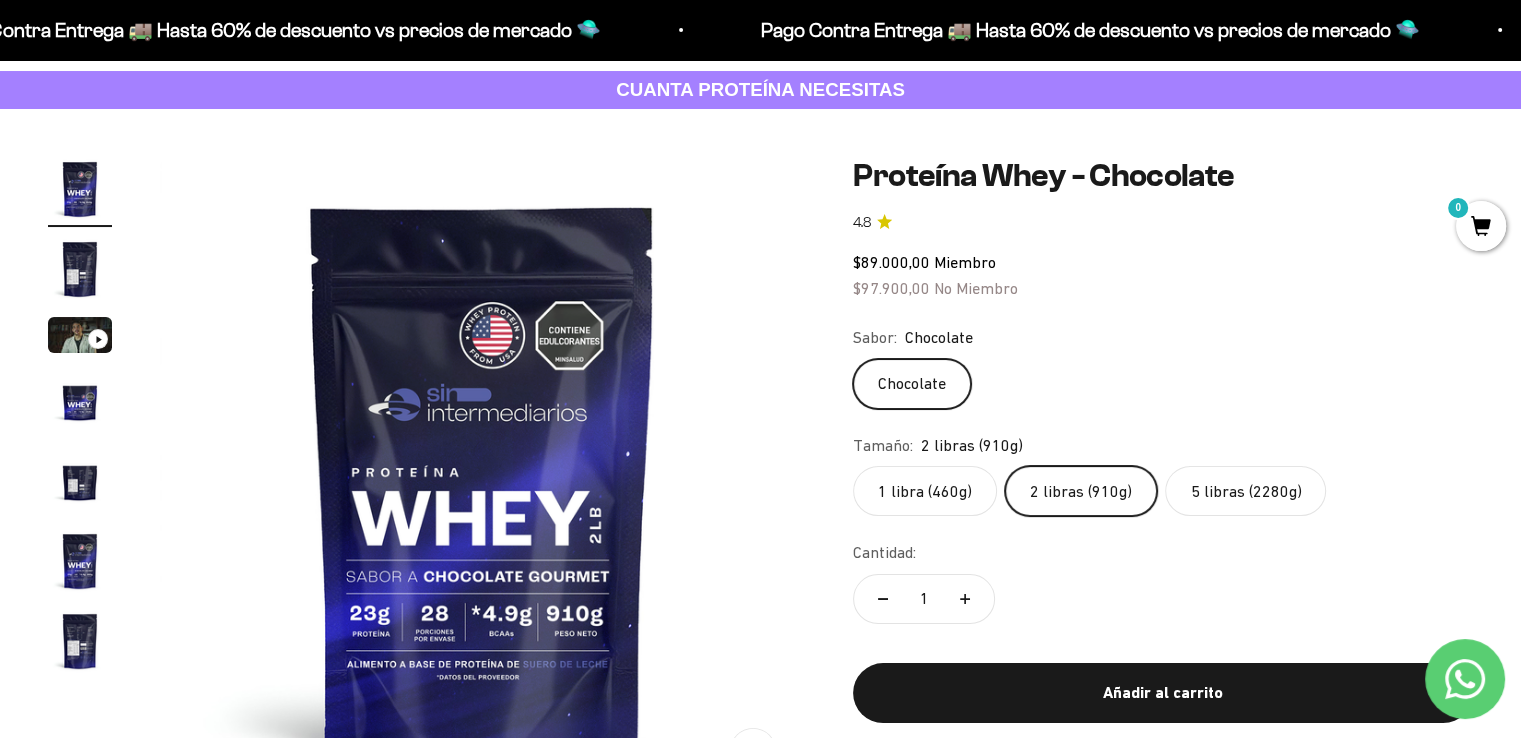click 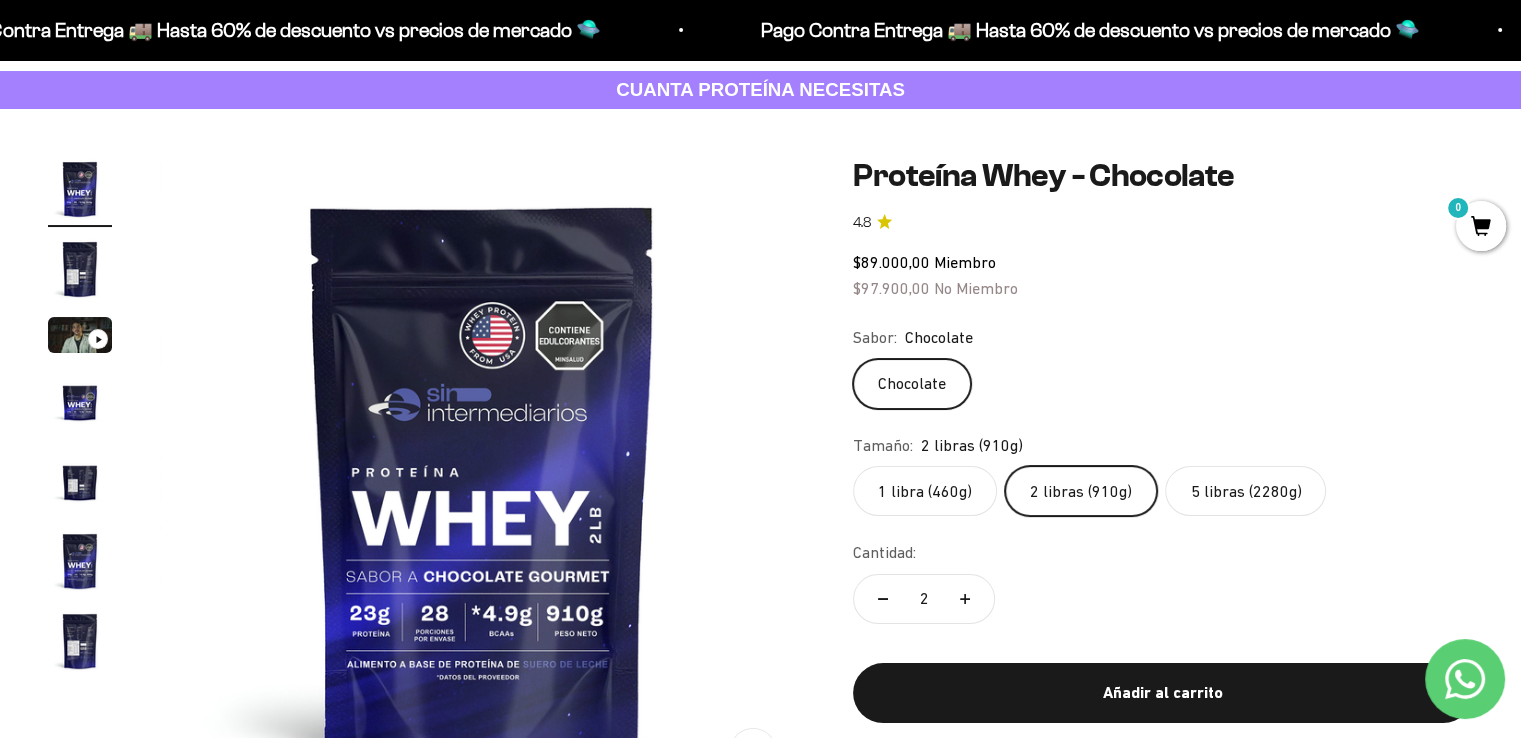 click 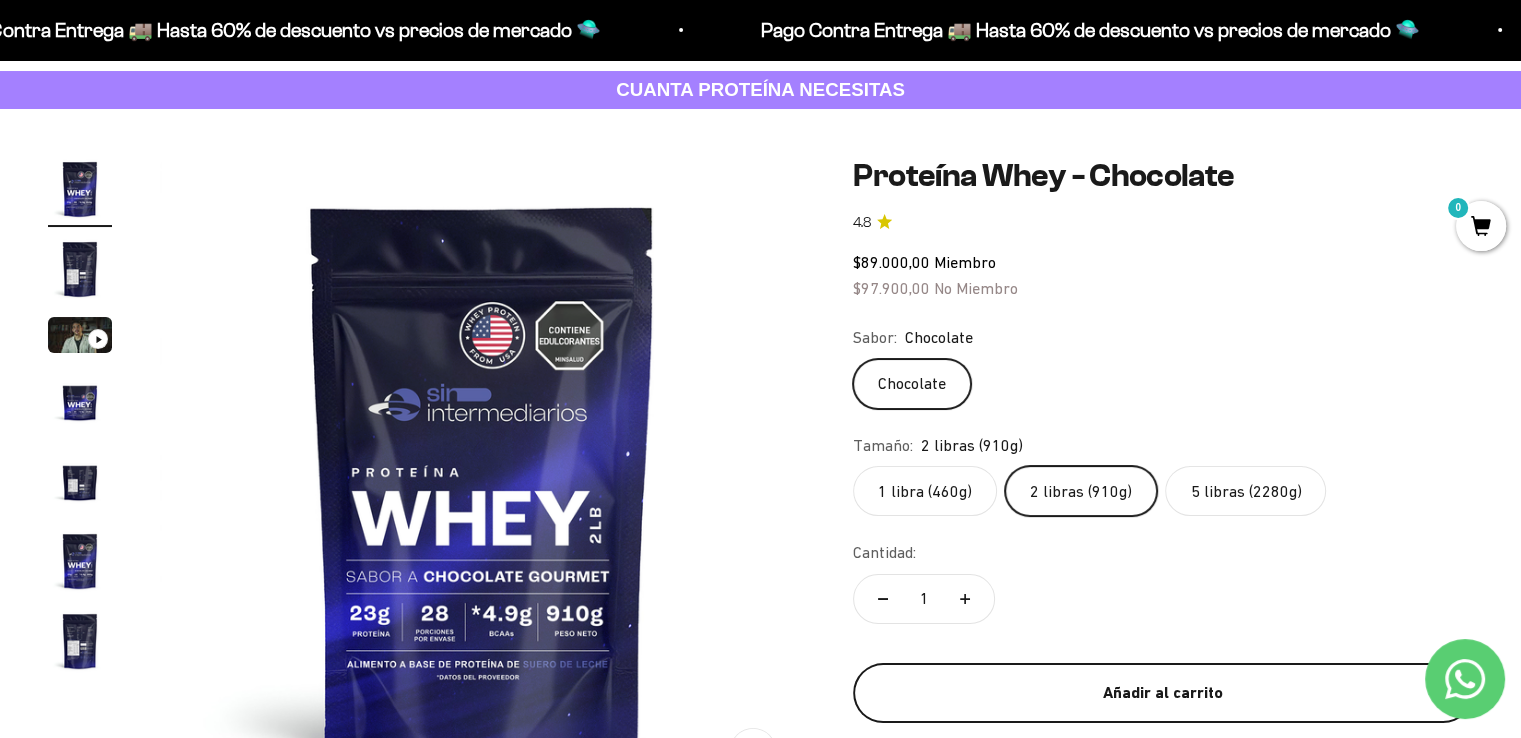 click on "Añadir al carrito" at bounding box center (1163, 693) 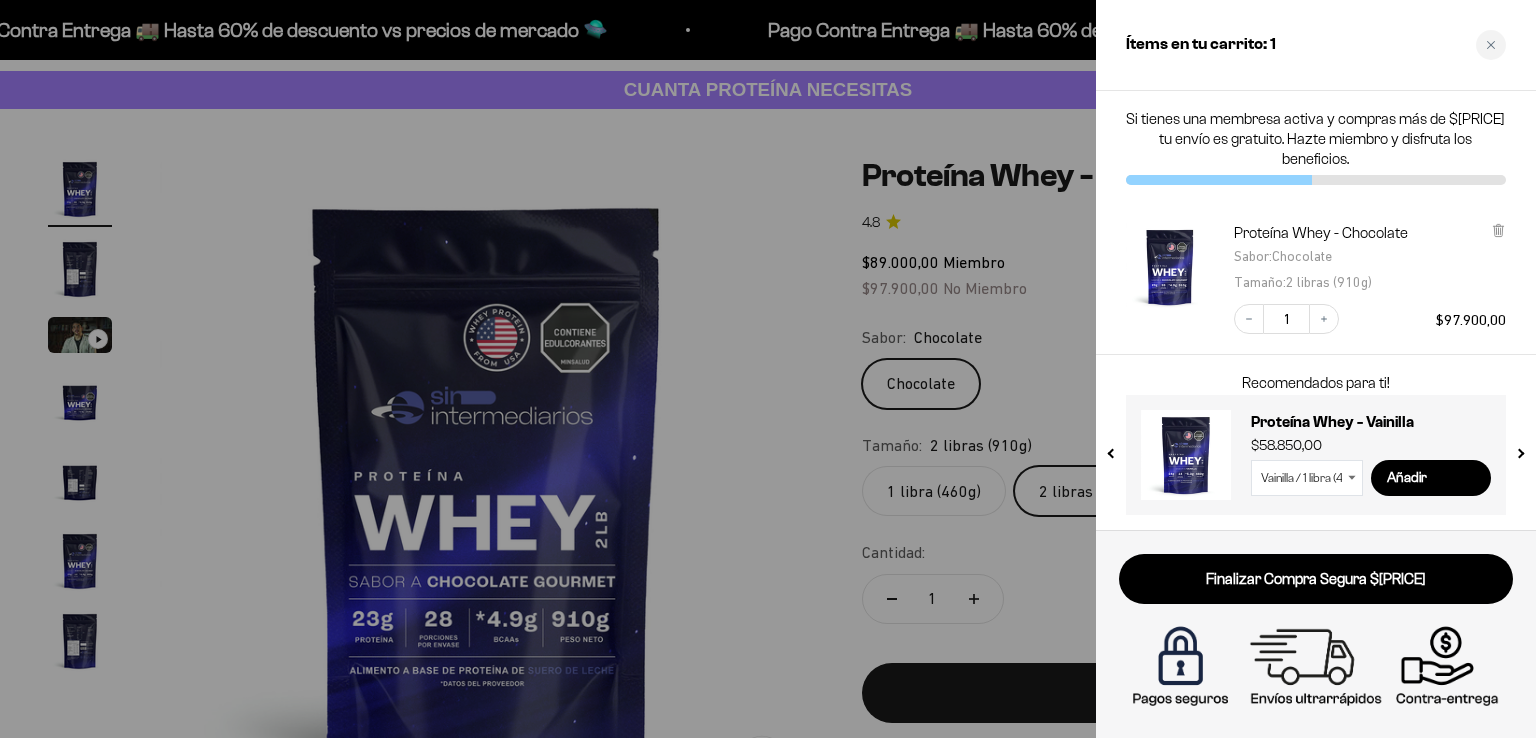 click at bounding box center [768, 369] 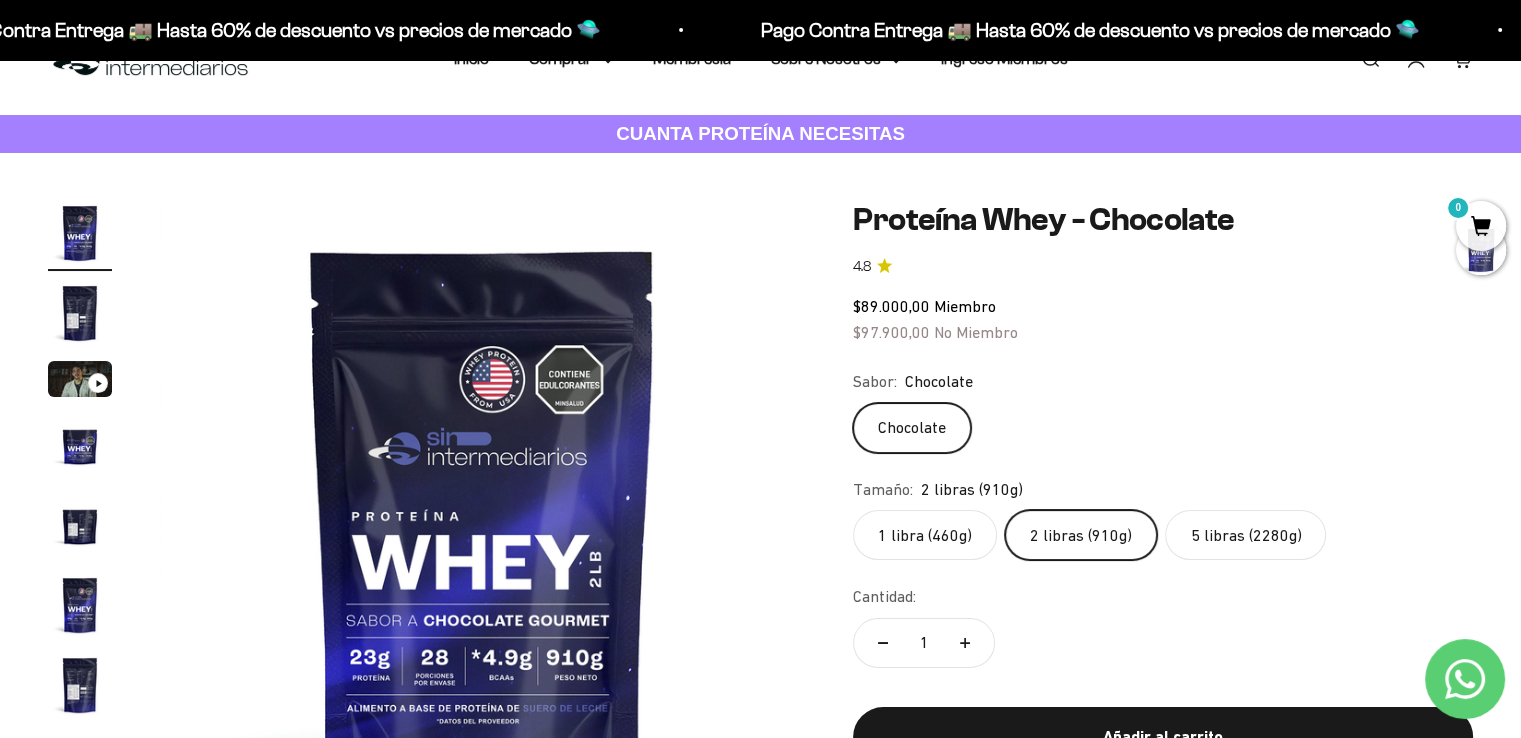 scroll, scrollTop: 0, scrollLeft: 0, axis: both 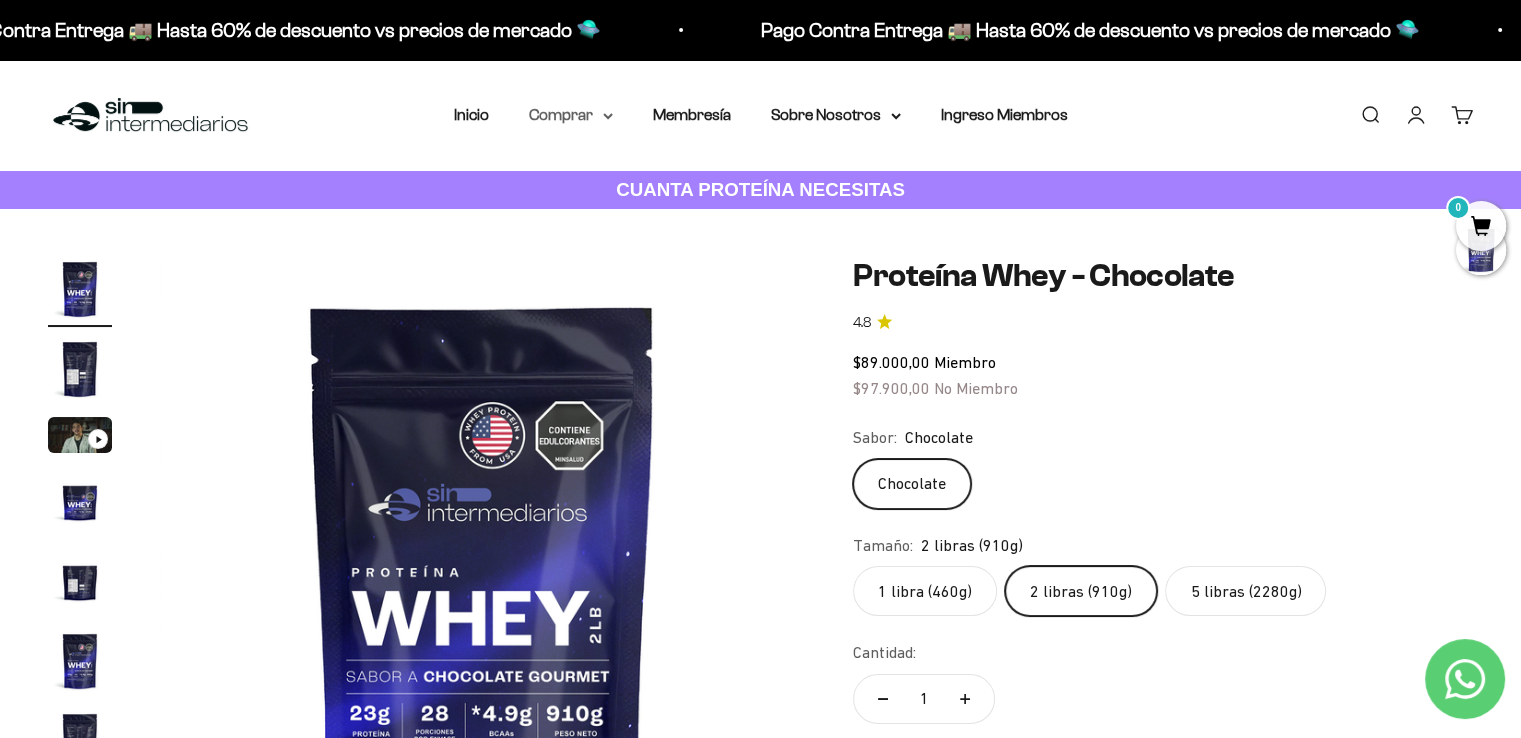 click on "Comprar" at bounding box center [571, 115] 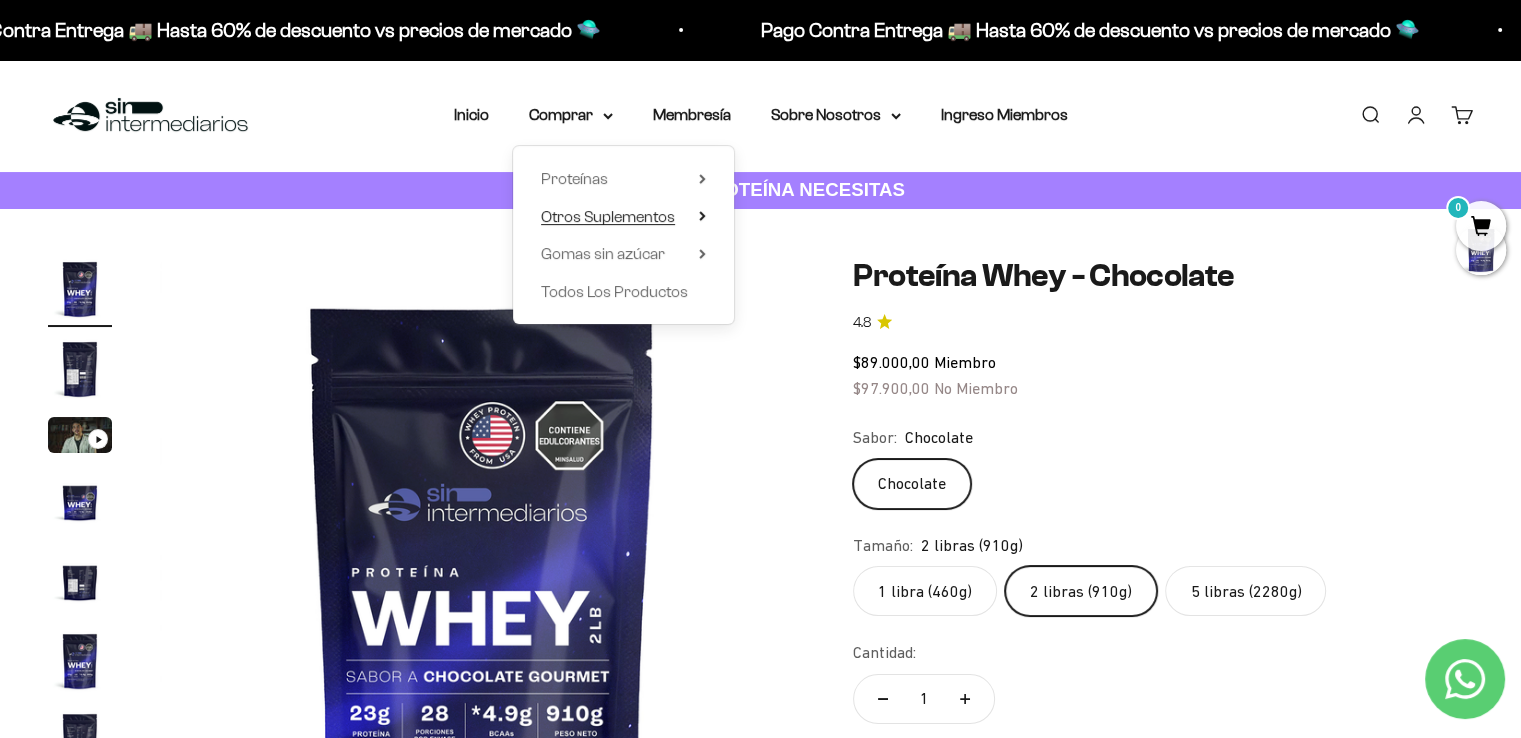 click on "Otros Suplementos" at bounding box center [608, 216] 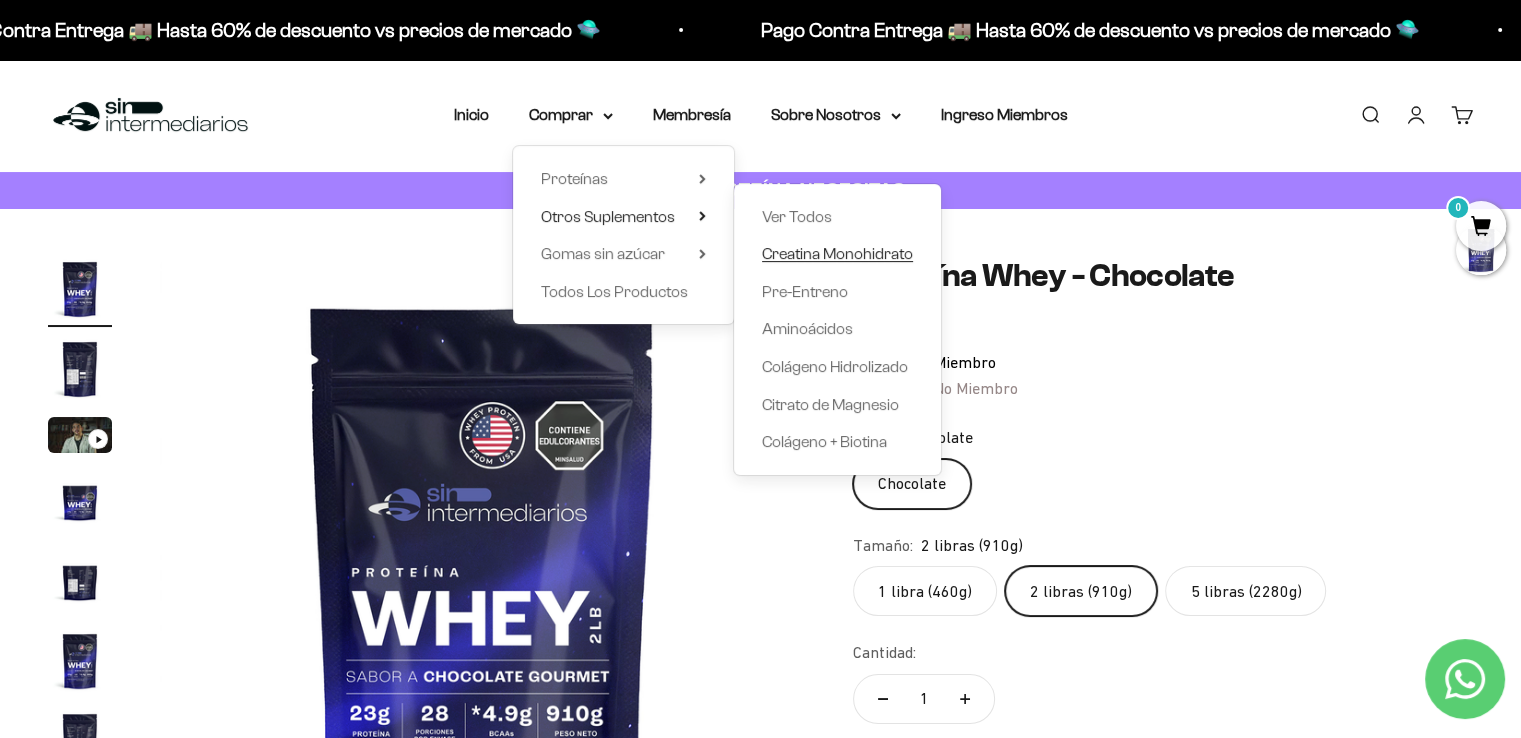 click on "Creatina Monohidrato" at bounding box center (837, 254) 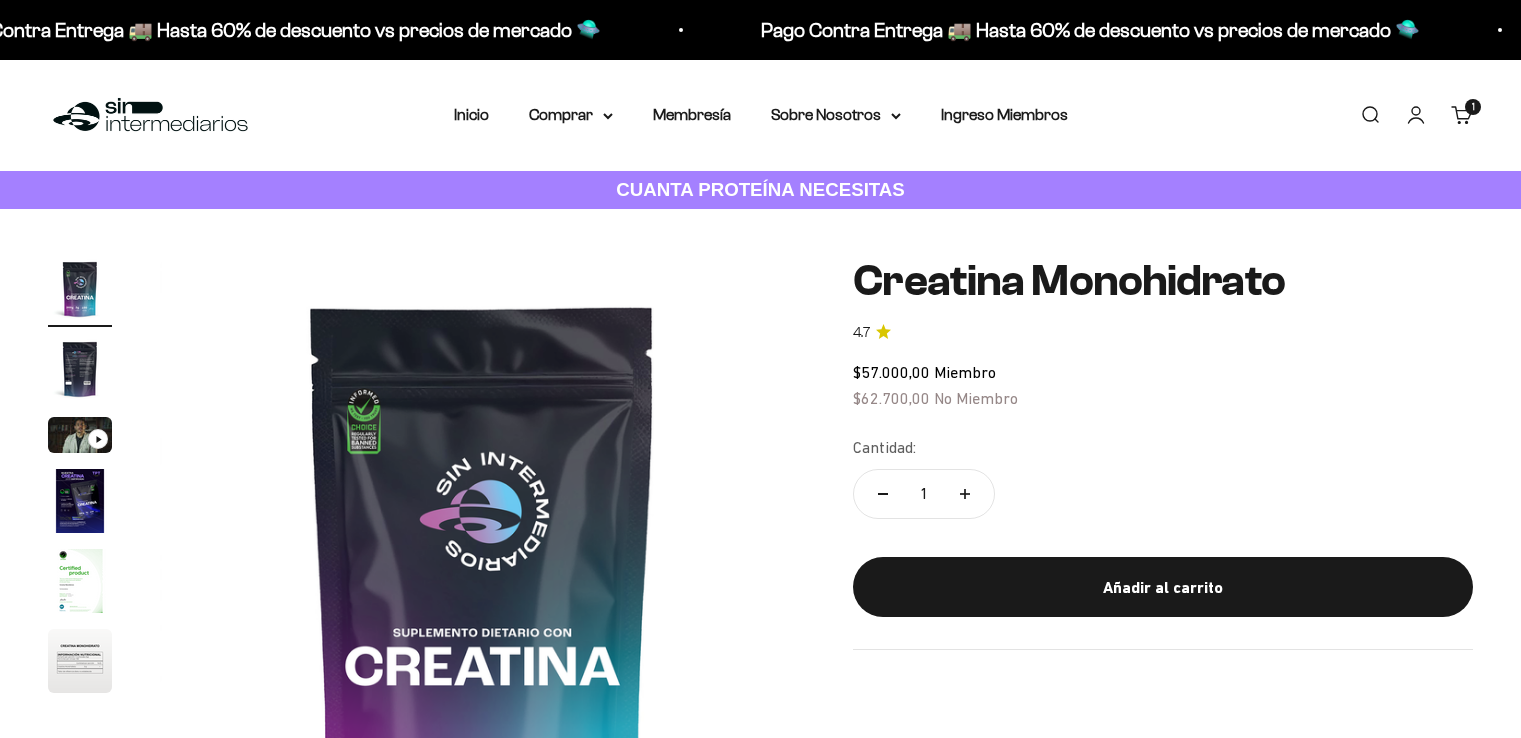 scroll, scrollTop: 0, scrollLeft: 0, axis: both 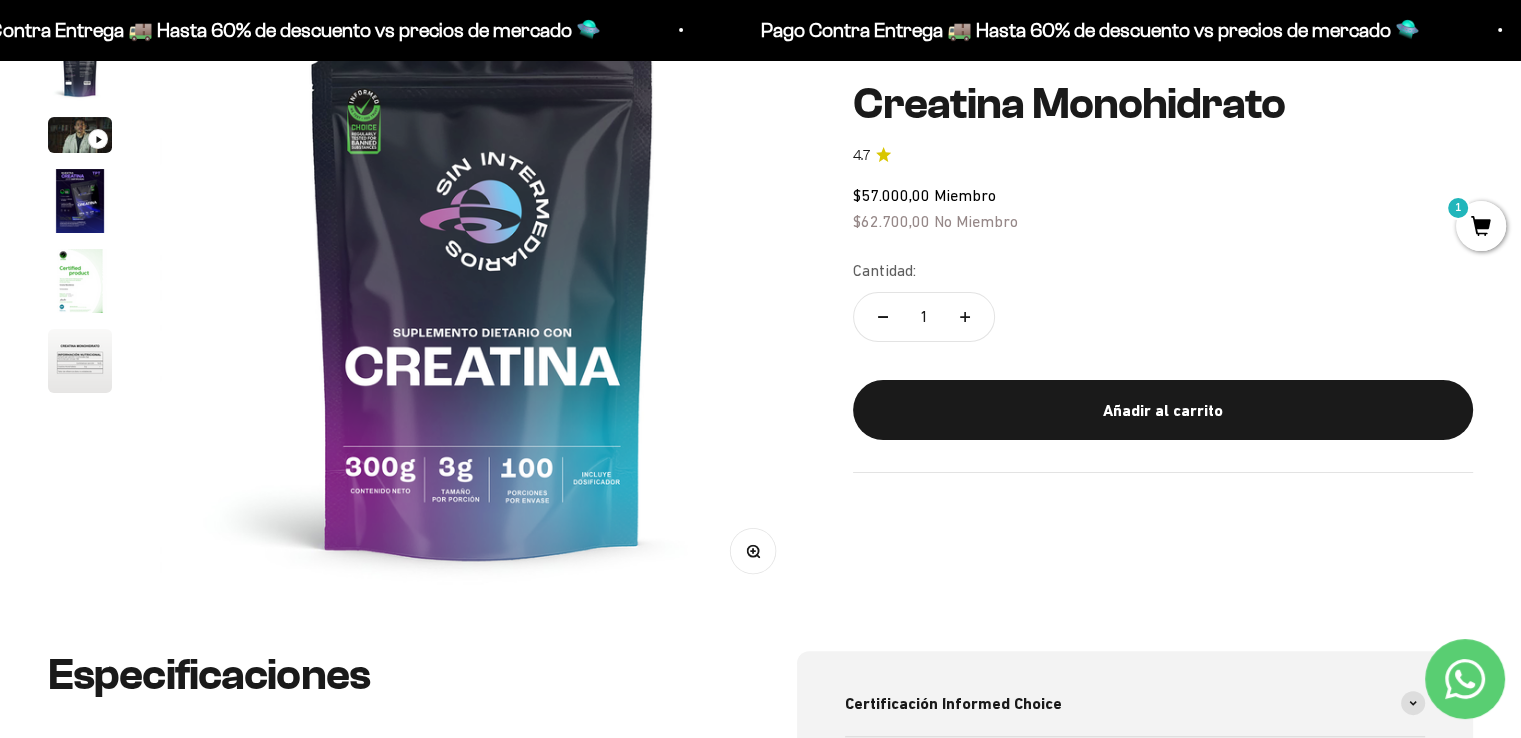 click at bounding box center (80, 361) 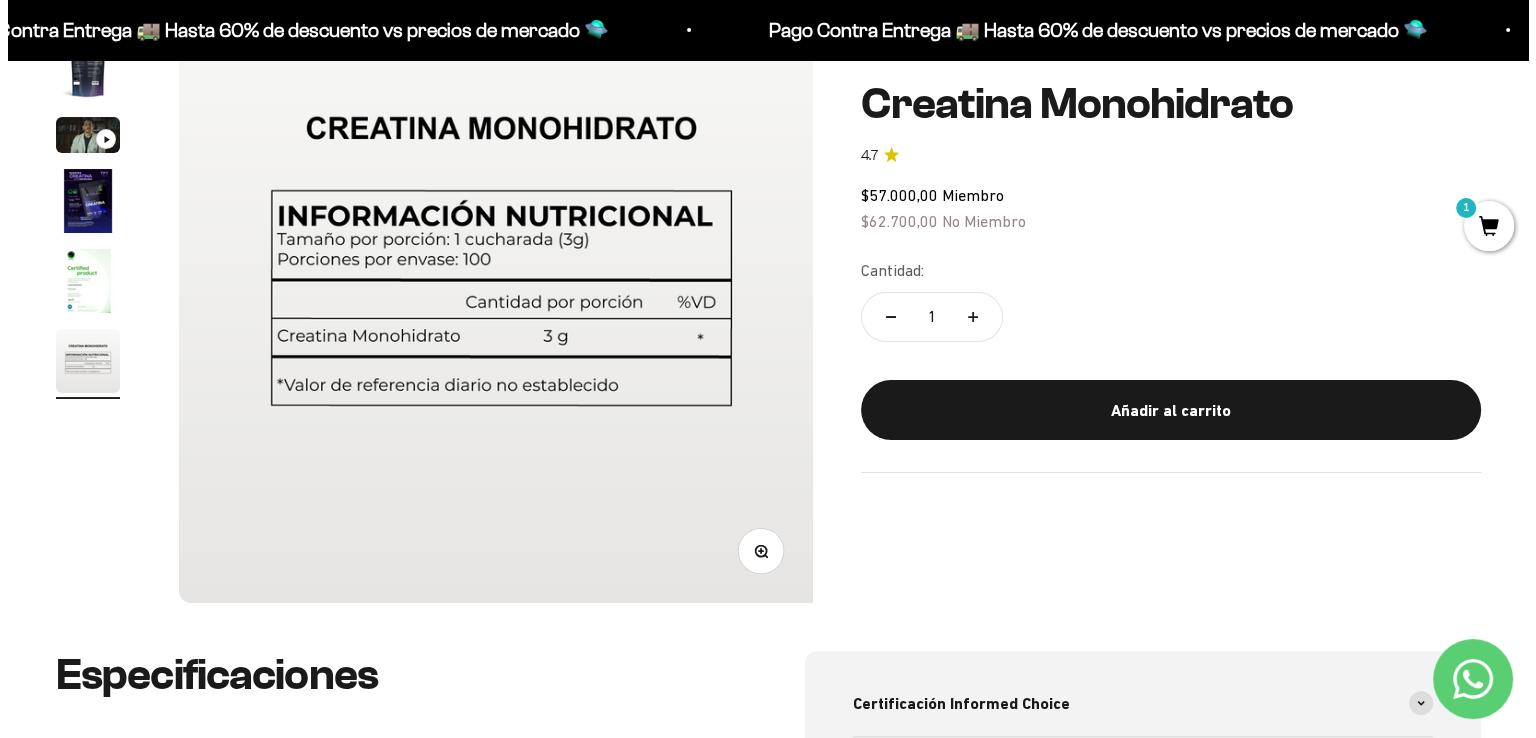 scroll, scrollTop: 0, scrollLeft: 3345, axis: horizontal 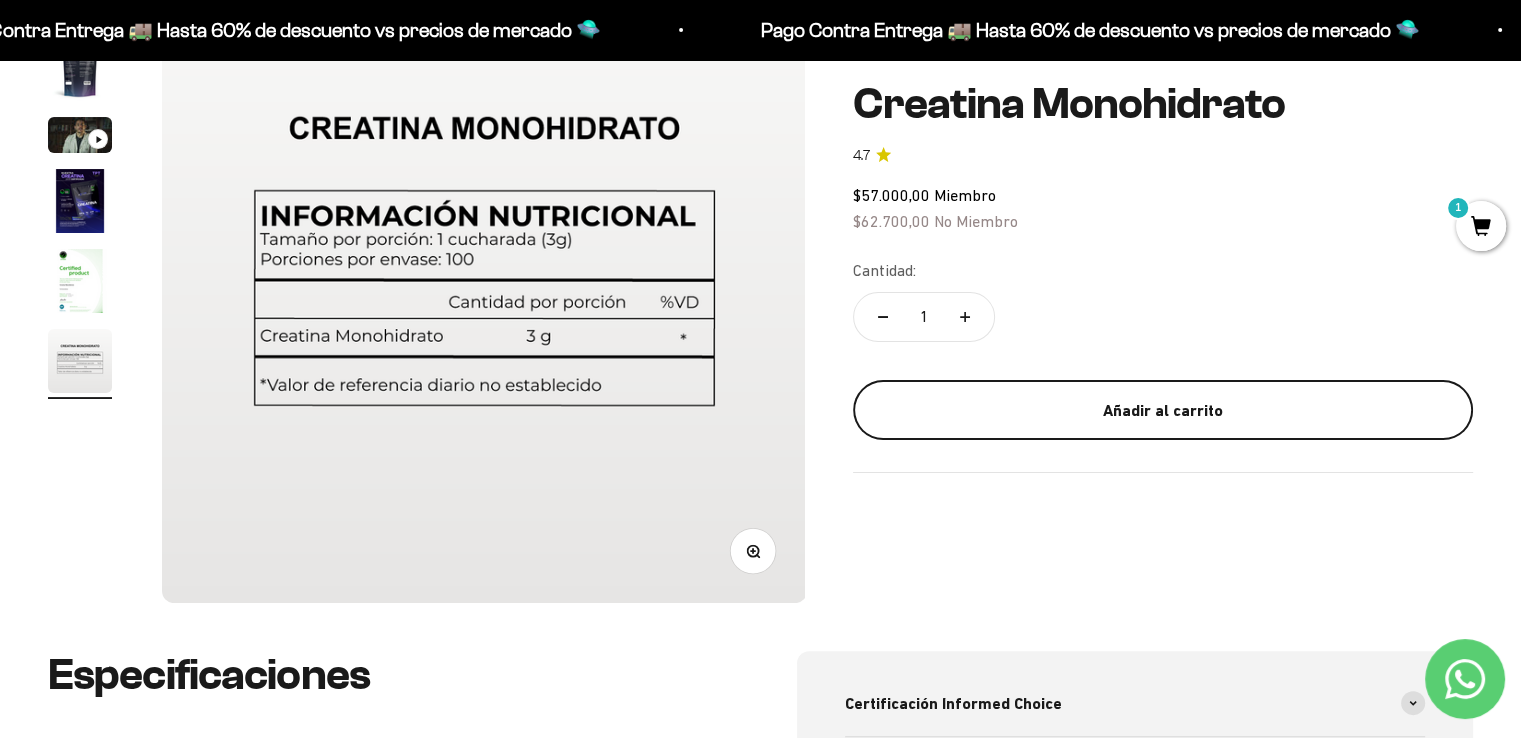 click on "Añadir al carrito" at bounding box center (1163, 410) 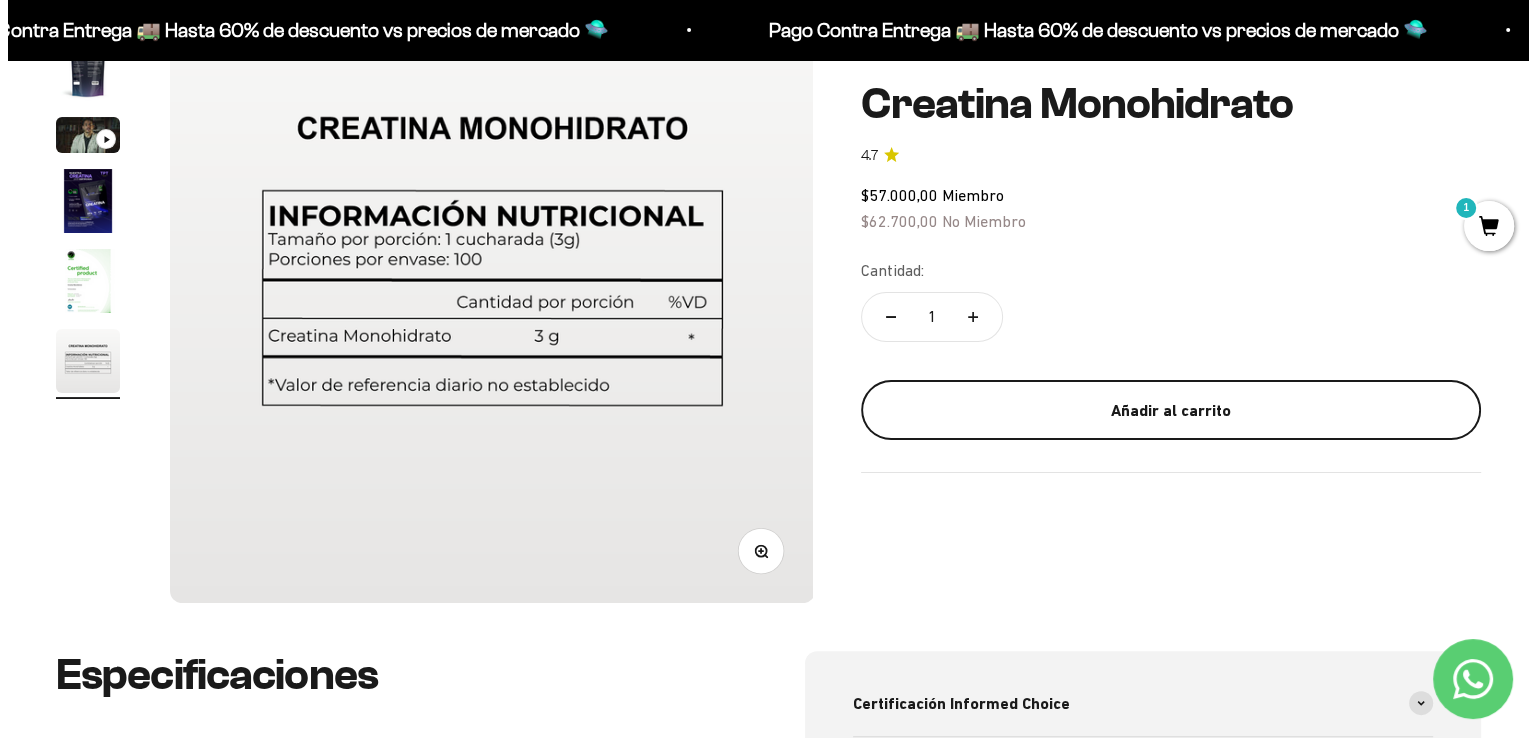 scroll, scrollTop: 0, scrollLeft: 3388, axis: horizontal 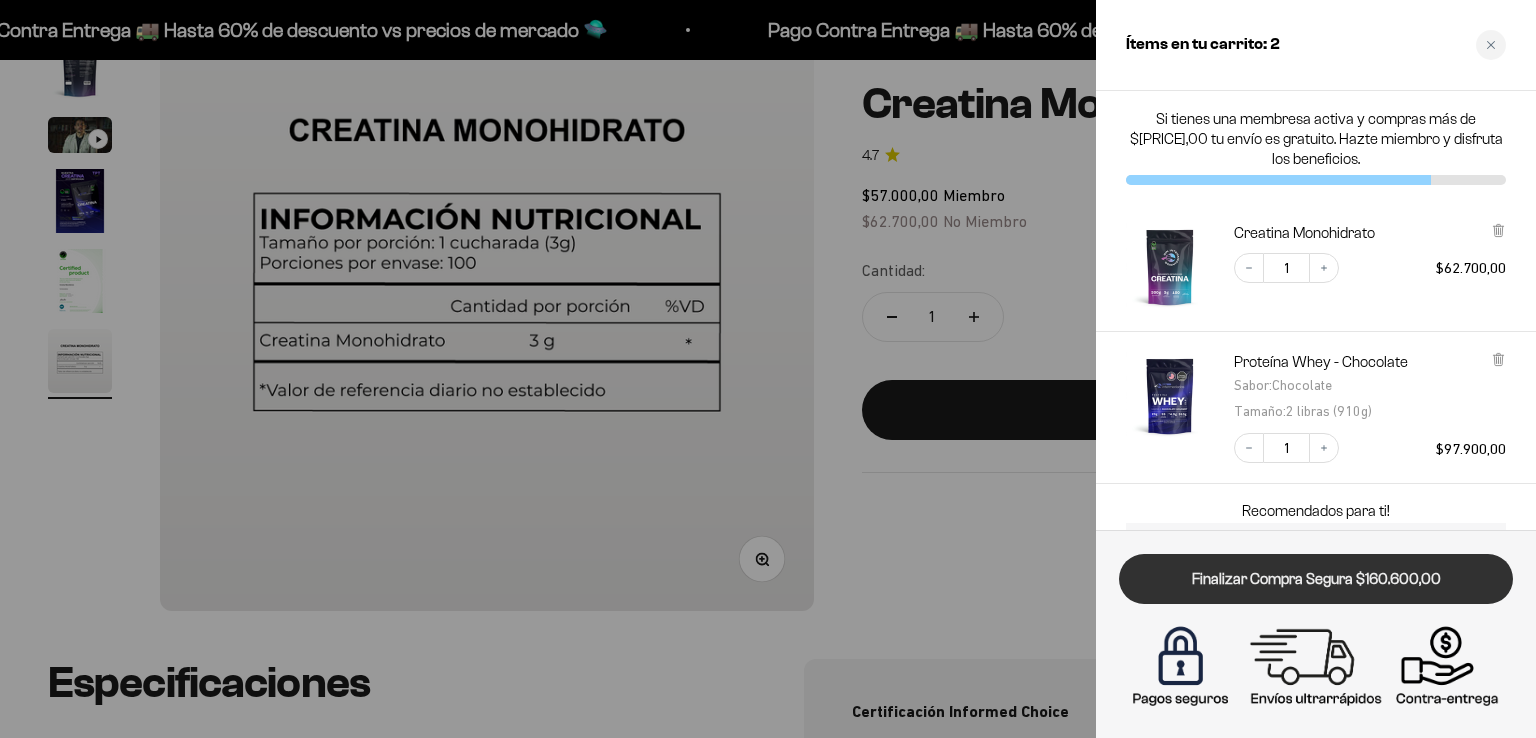 click on "Finalizar Compra Segura $160.600,00" at bounding box center (1316, 579) 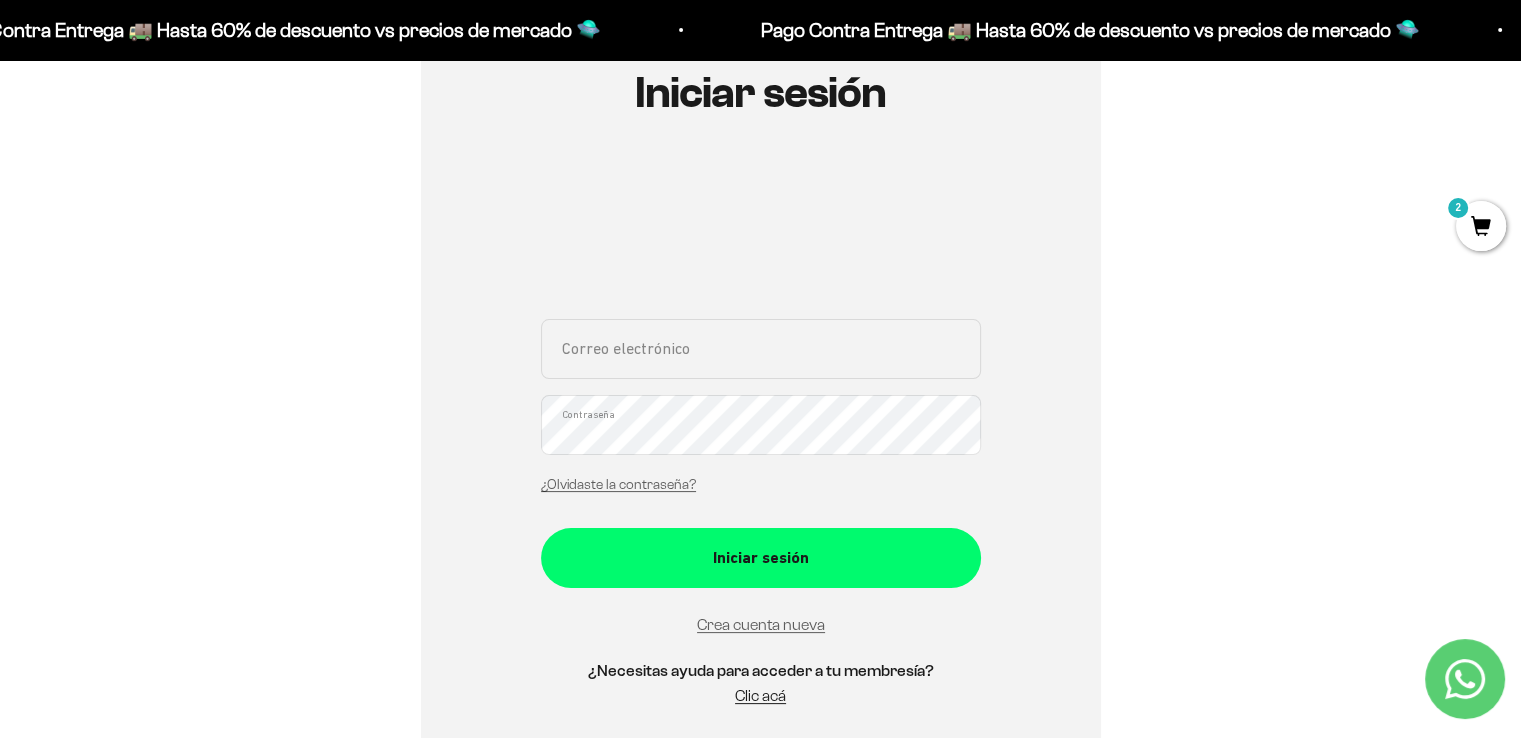 scroll, scrollTop: 300, scrollLeft: 0, axis: vertical 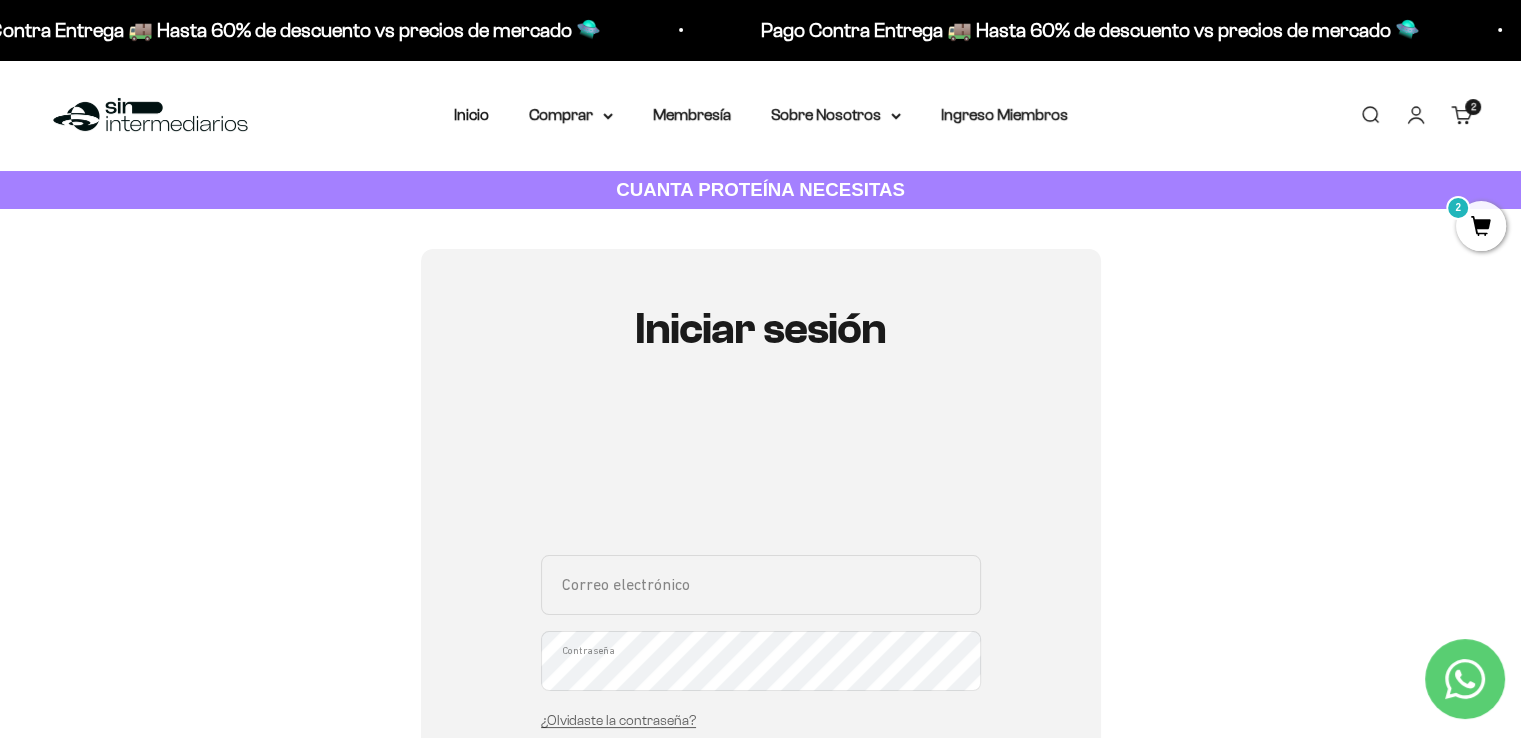 click on "2" at bounding box center [1481, 226] 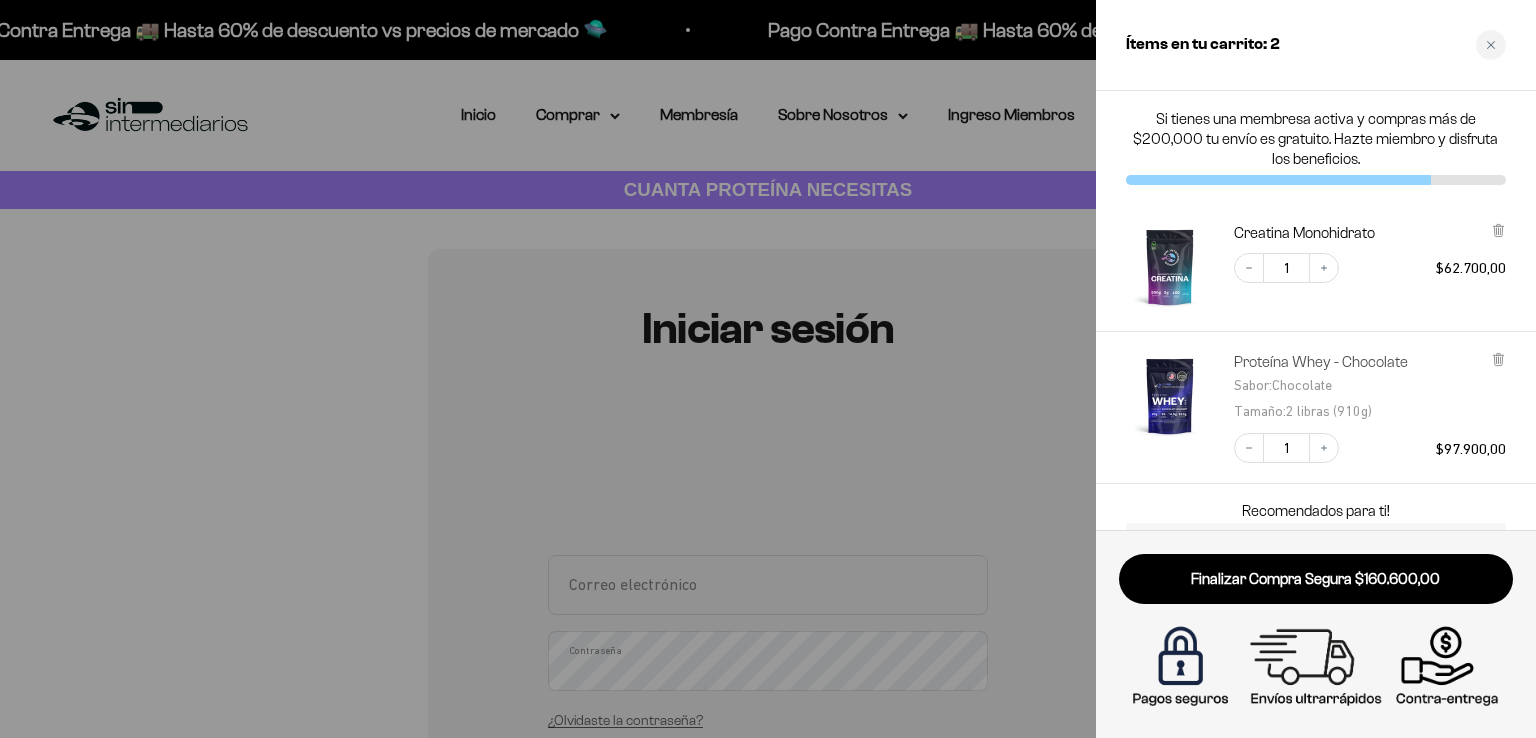 click on "Proteína Whey - Chocolate" at bounding box center (1321, 362) 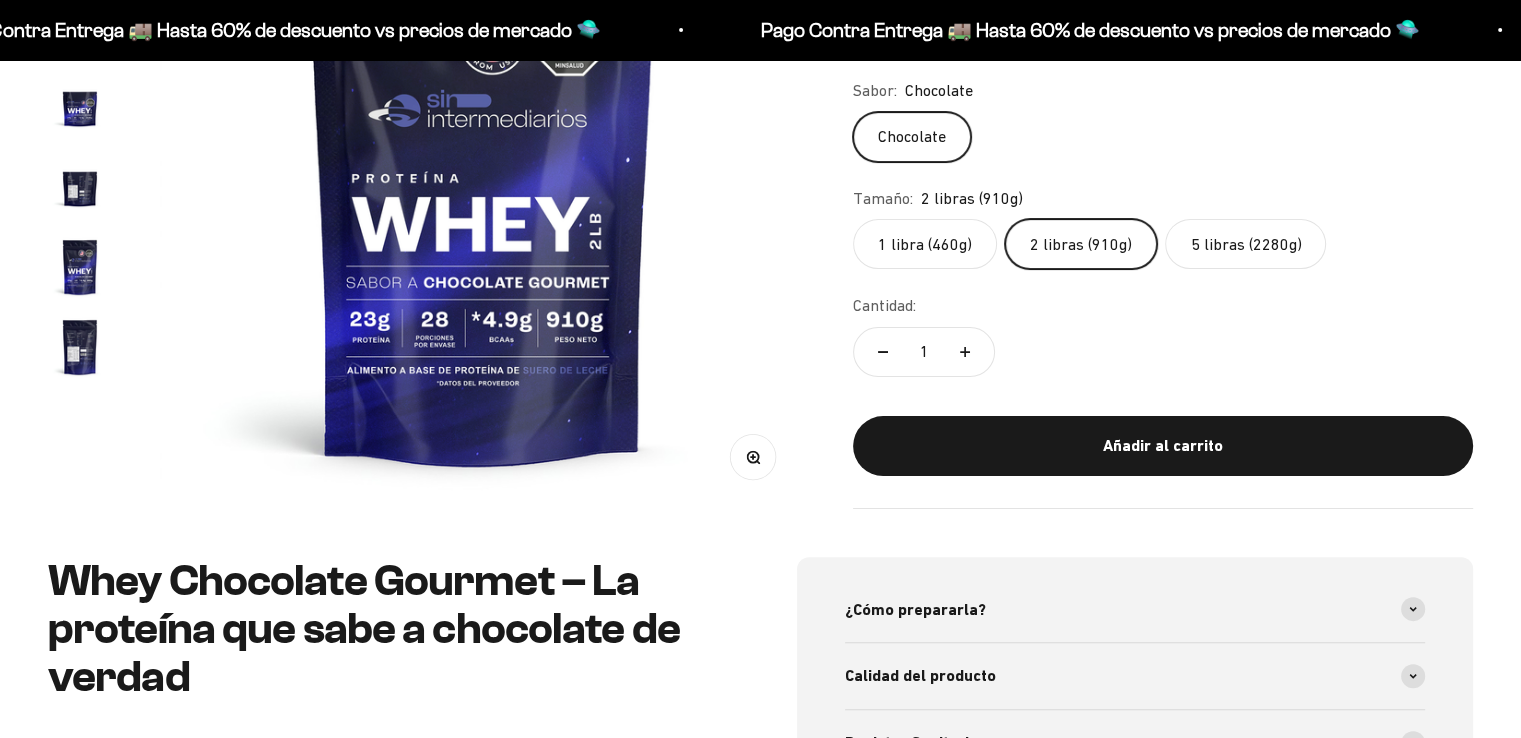 scroll, scrollTop: 400, scrollLeft: 0, axis: vertical 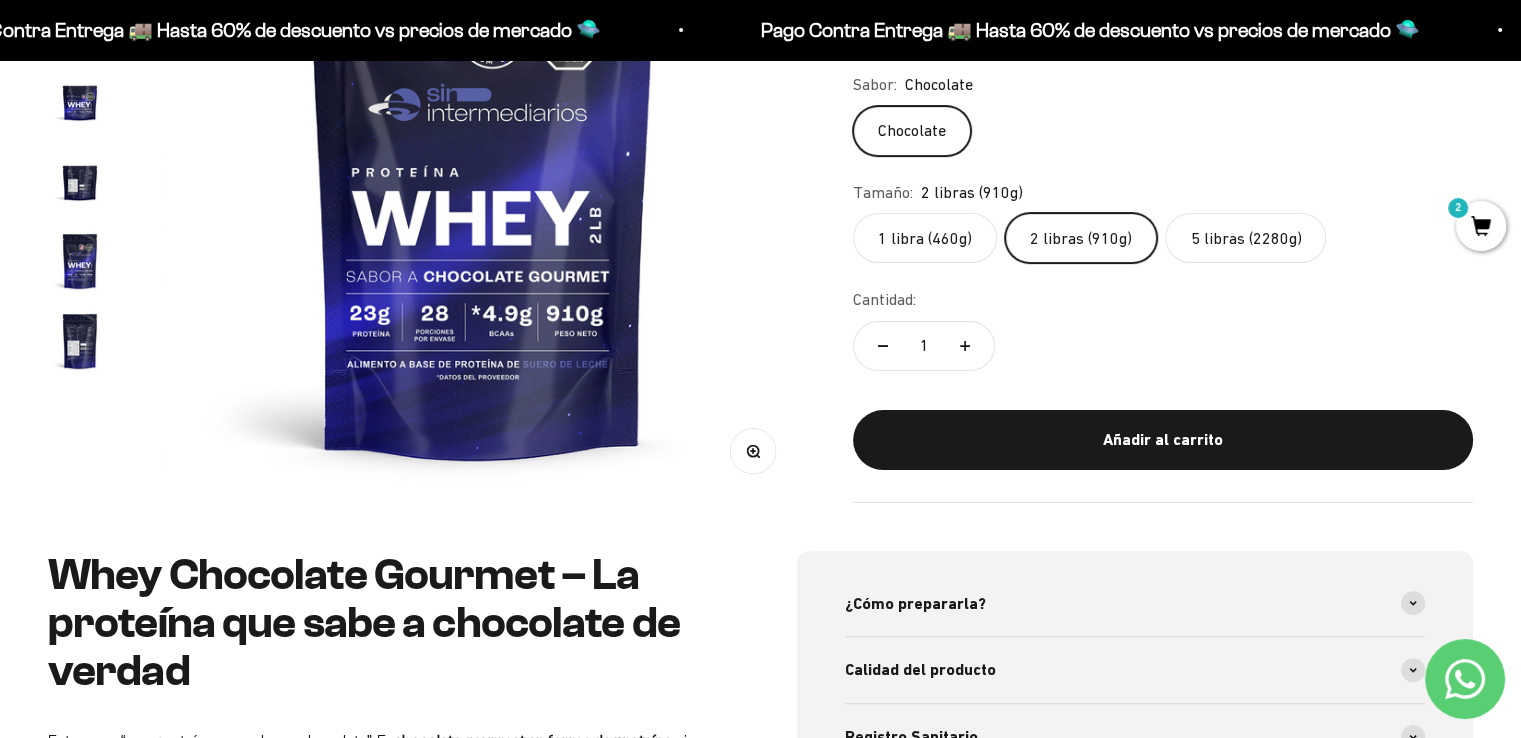 click at bounding box center (80, 341) 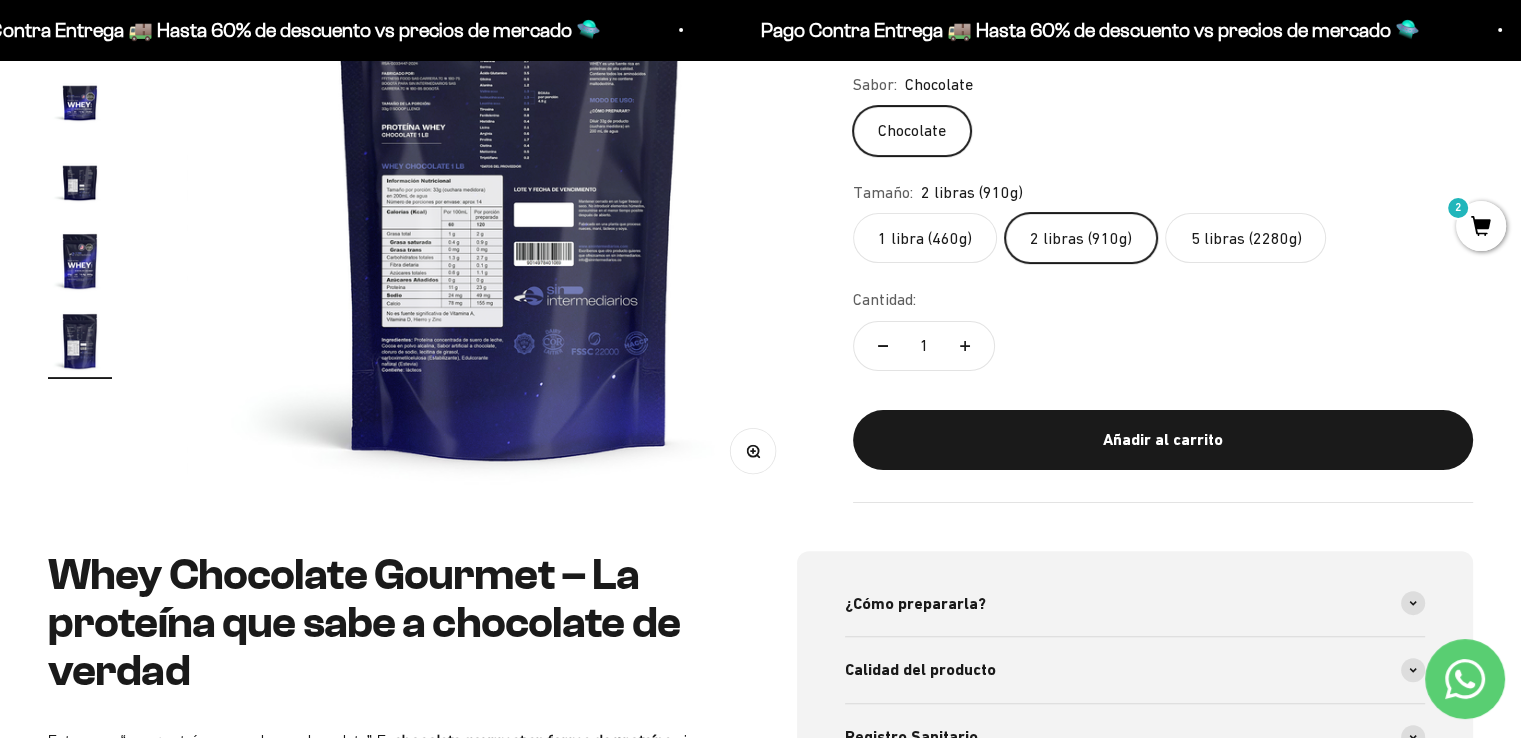 scroll, scrollTop: 0, scrollLeft: 4015, axis: horizontal 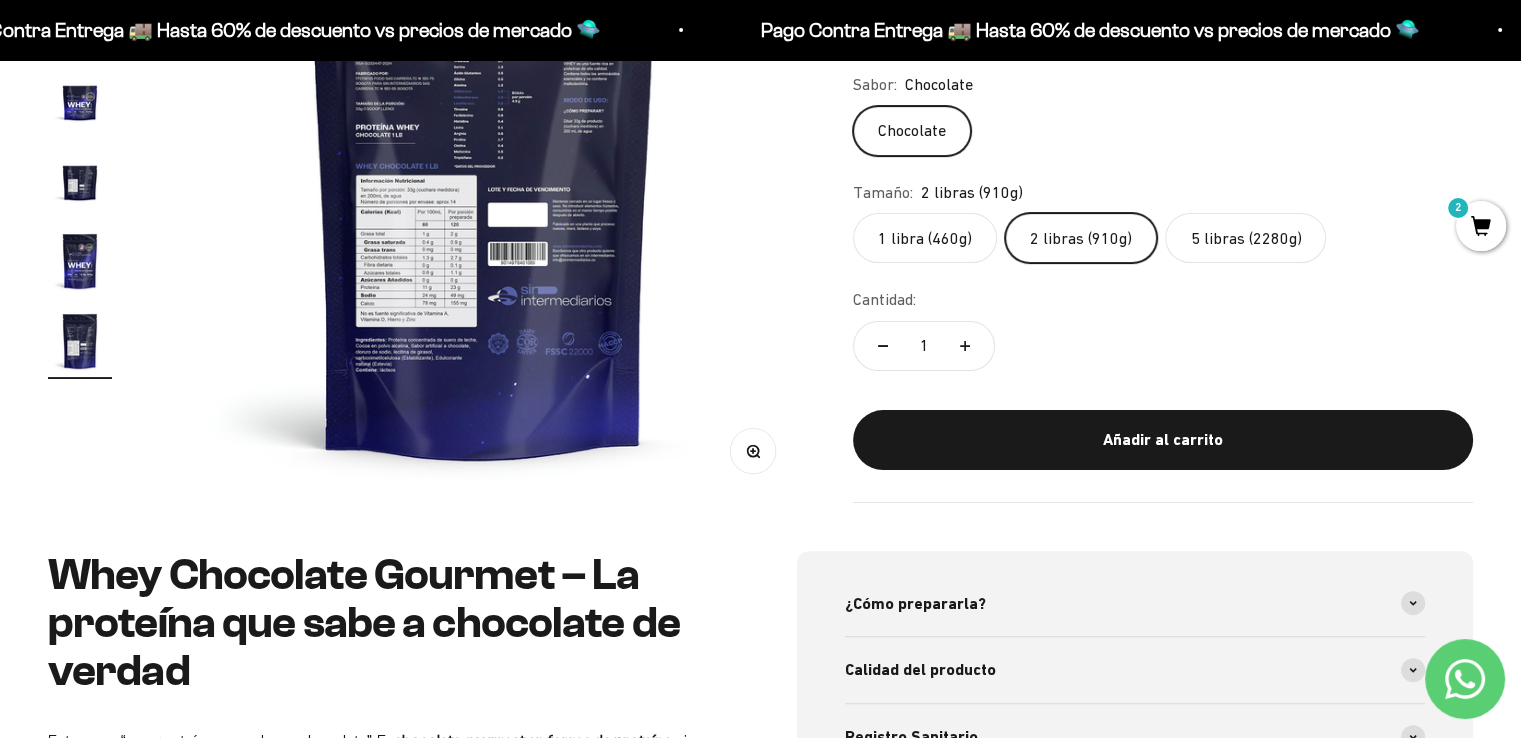 click at bounding box center [483, 179] 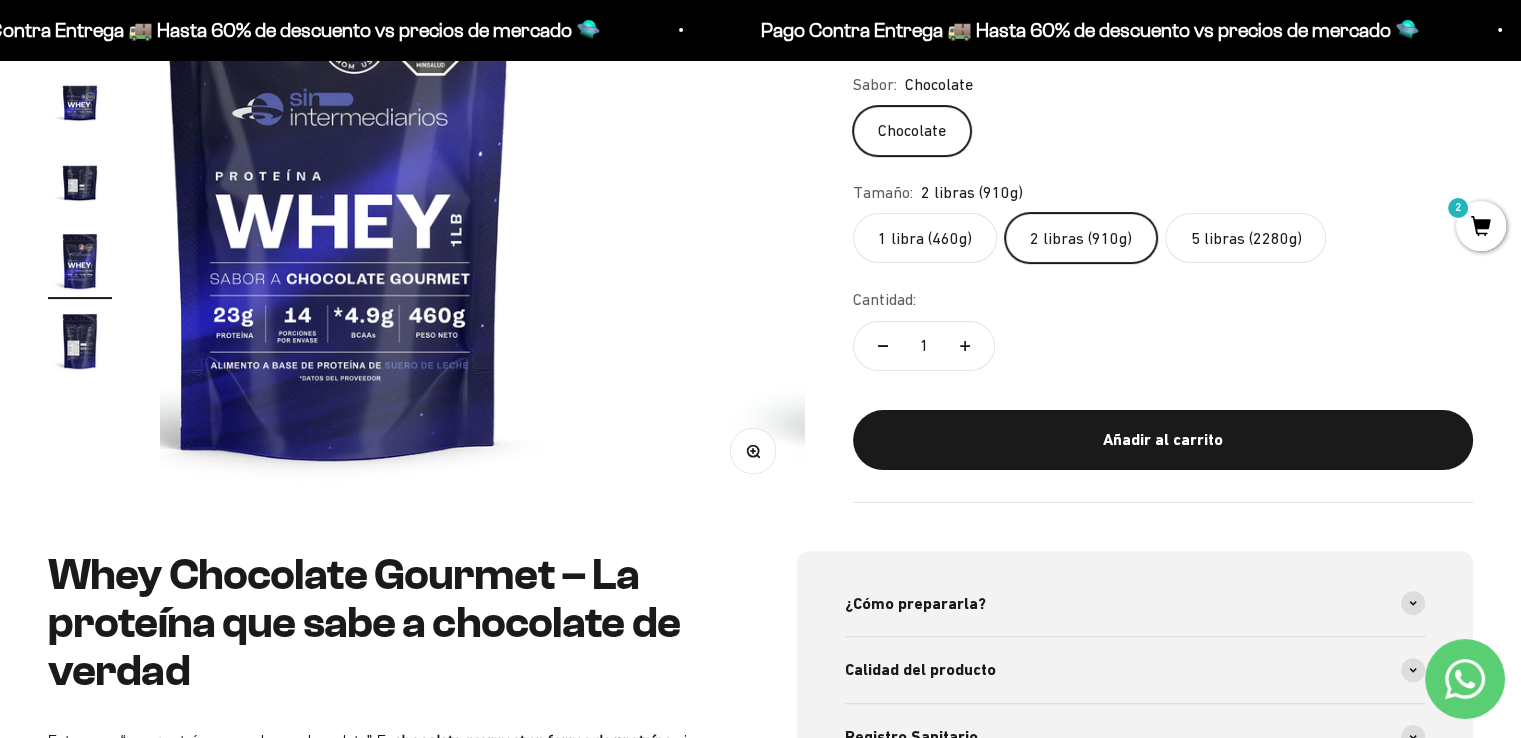 scroll, scrollTop: 0, scrollLeft: 3346, axis: horizontal 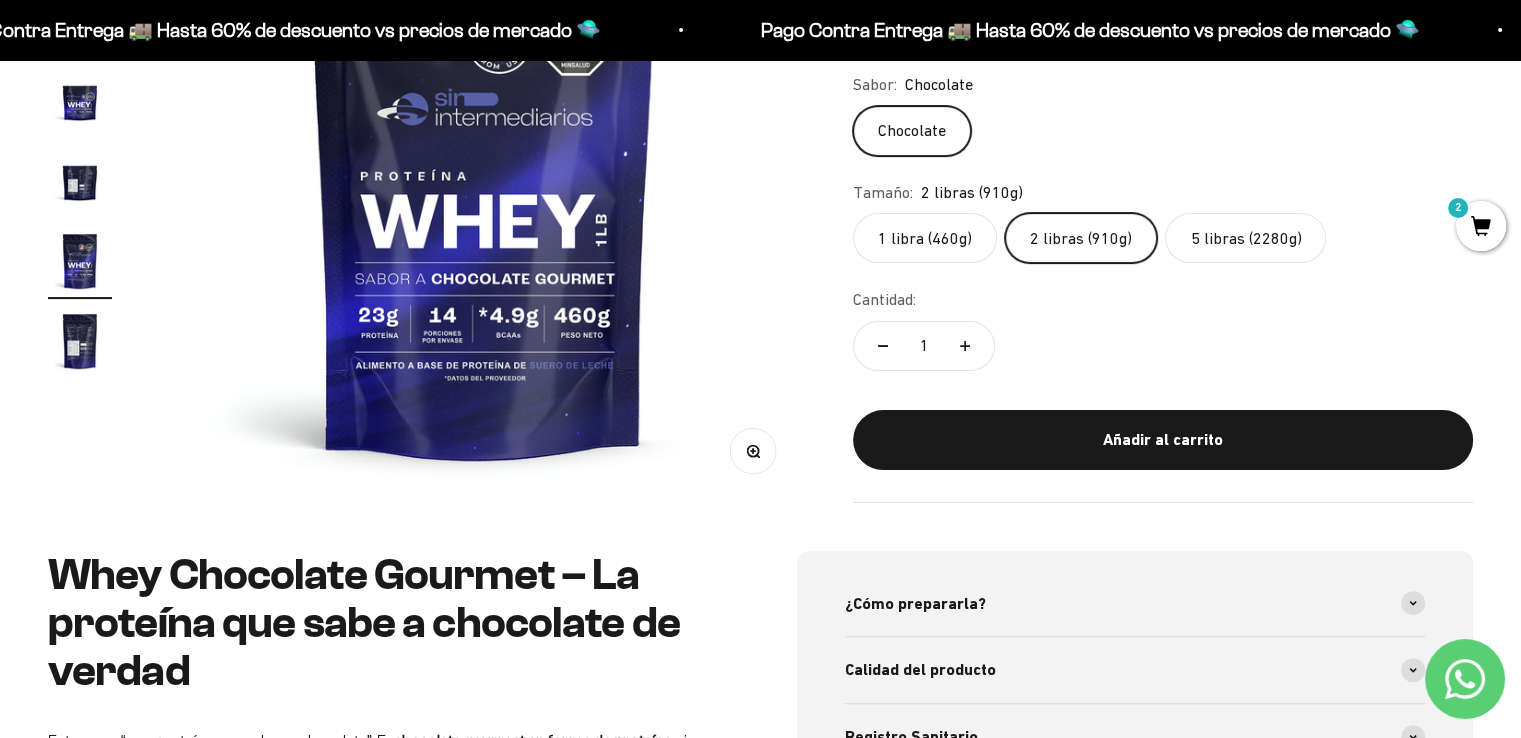click at bounding box center [80, 341] 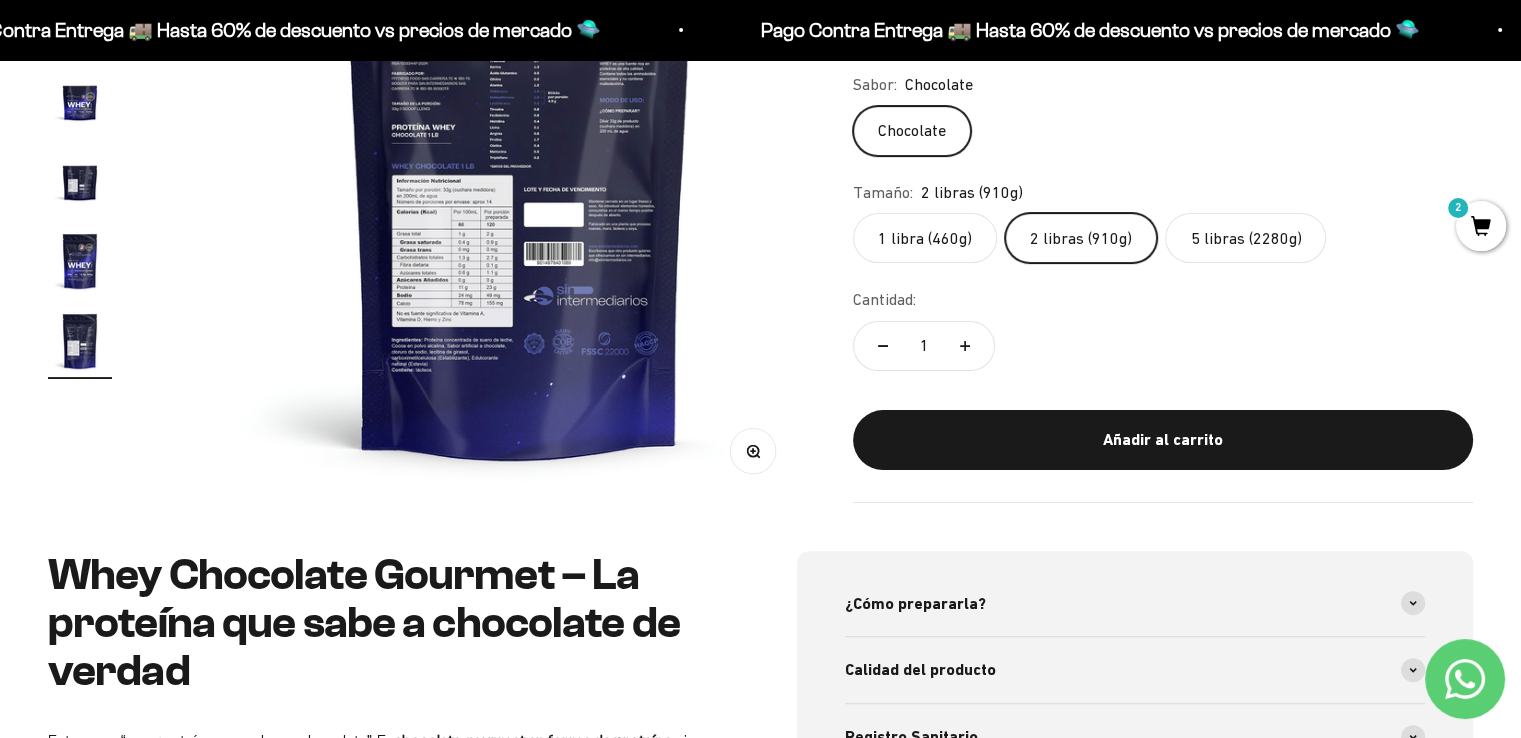 scroll, scrollTop: 0, scrollLeft: 4015, axis: horizontal 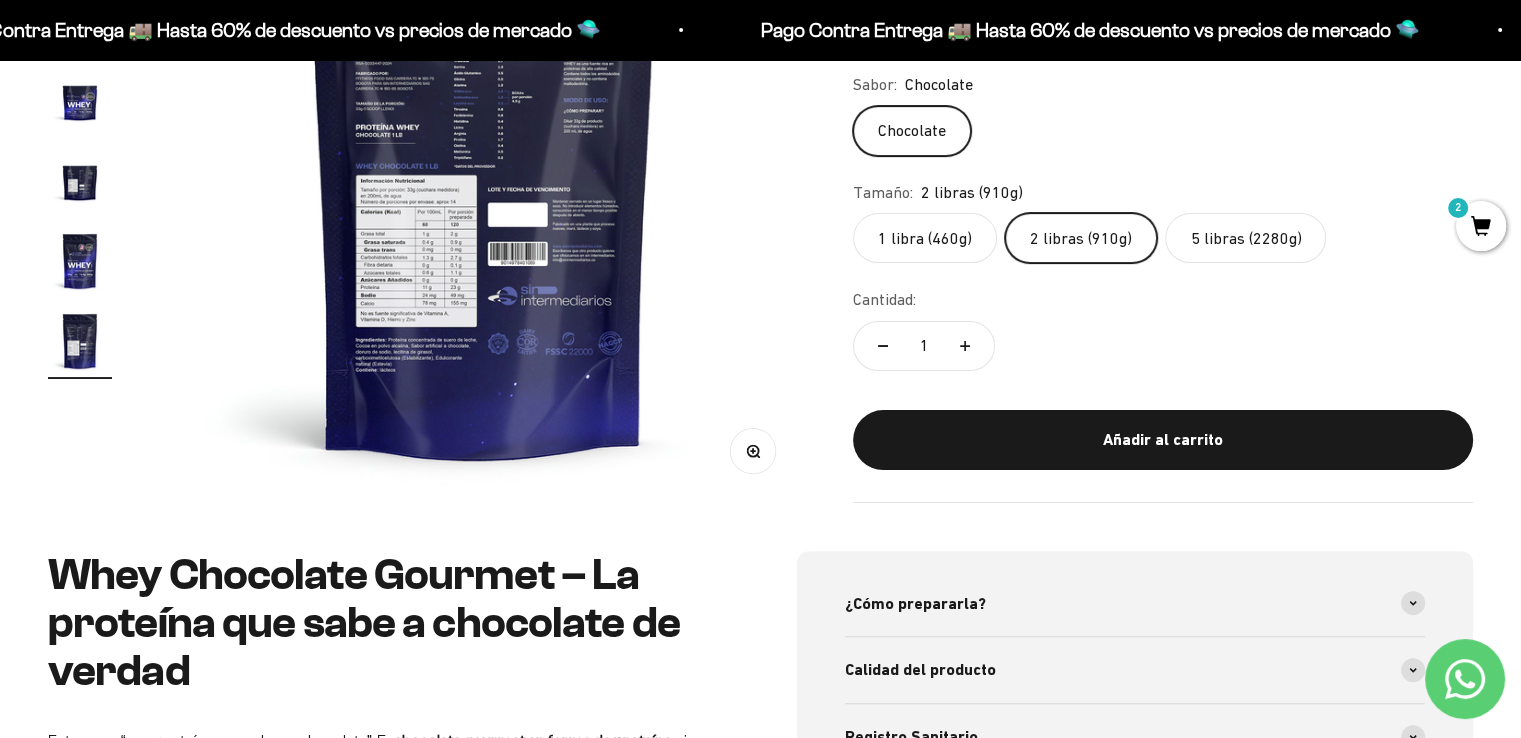 click 